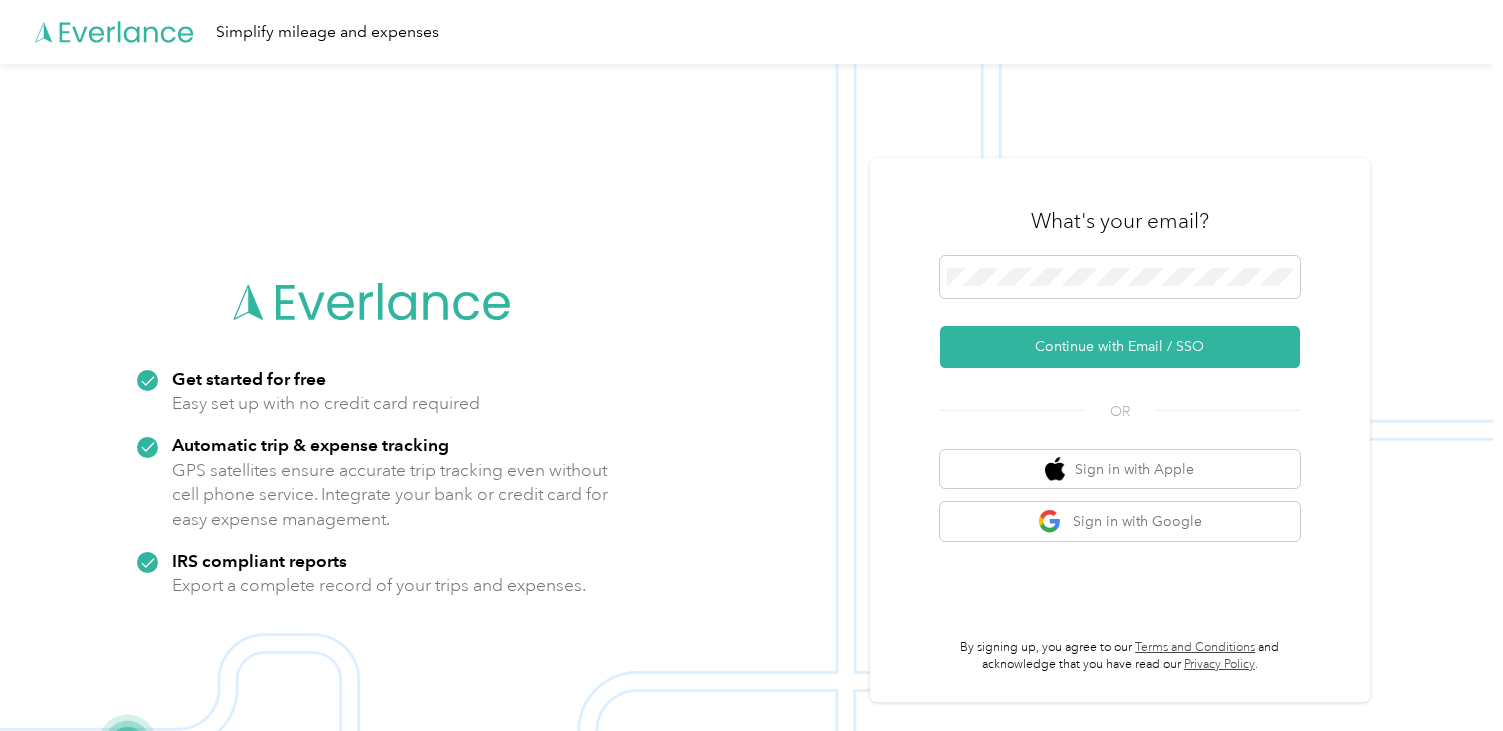 scroll, scrollTop: 0, scrollLeft: 0, axis: both 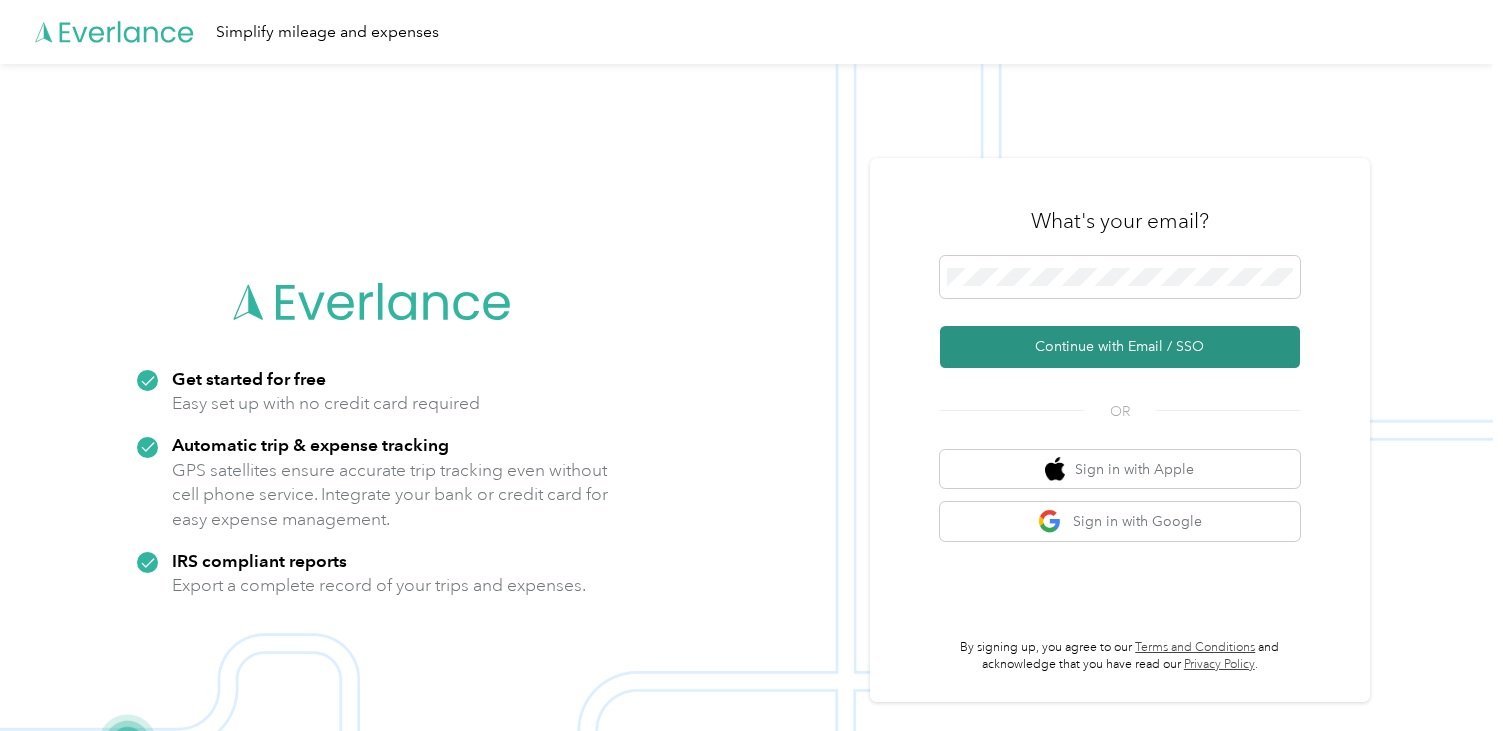 click on "Continue with Email / SSO" at bounding box center [1120, 347] 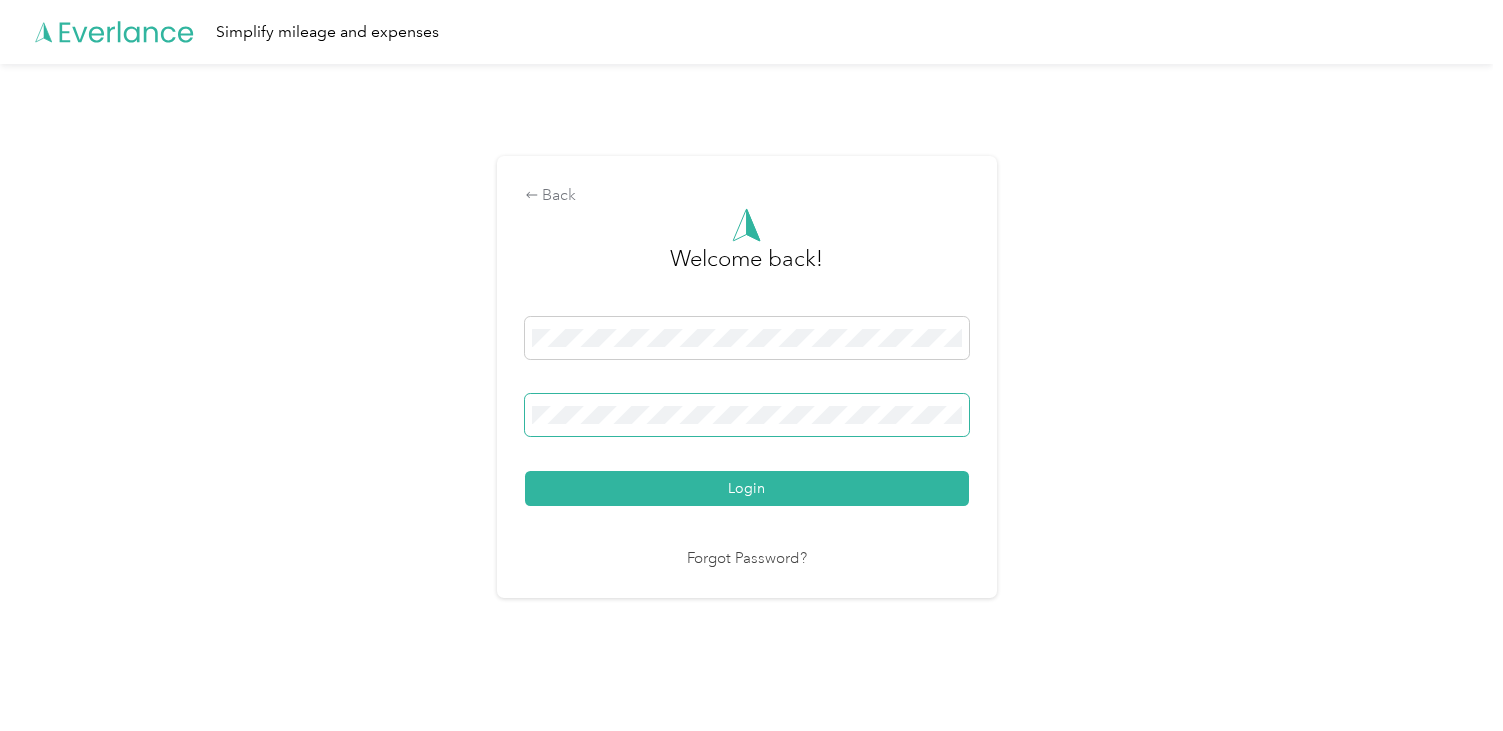 click on "Login" at bounding box center (747, 488) 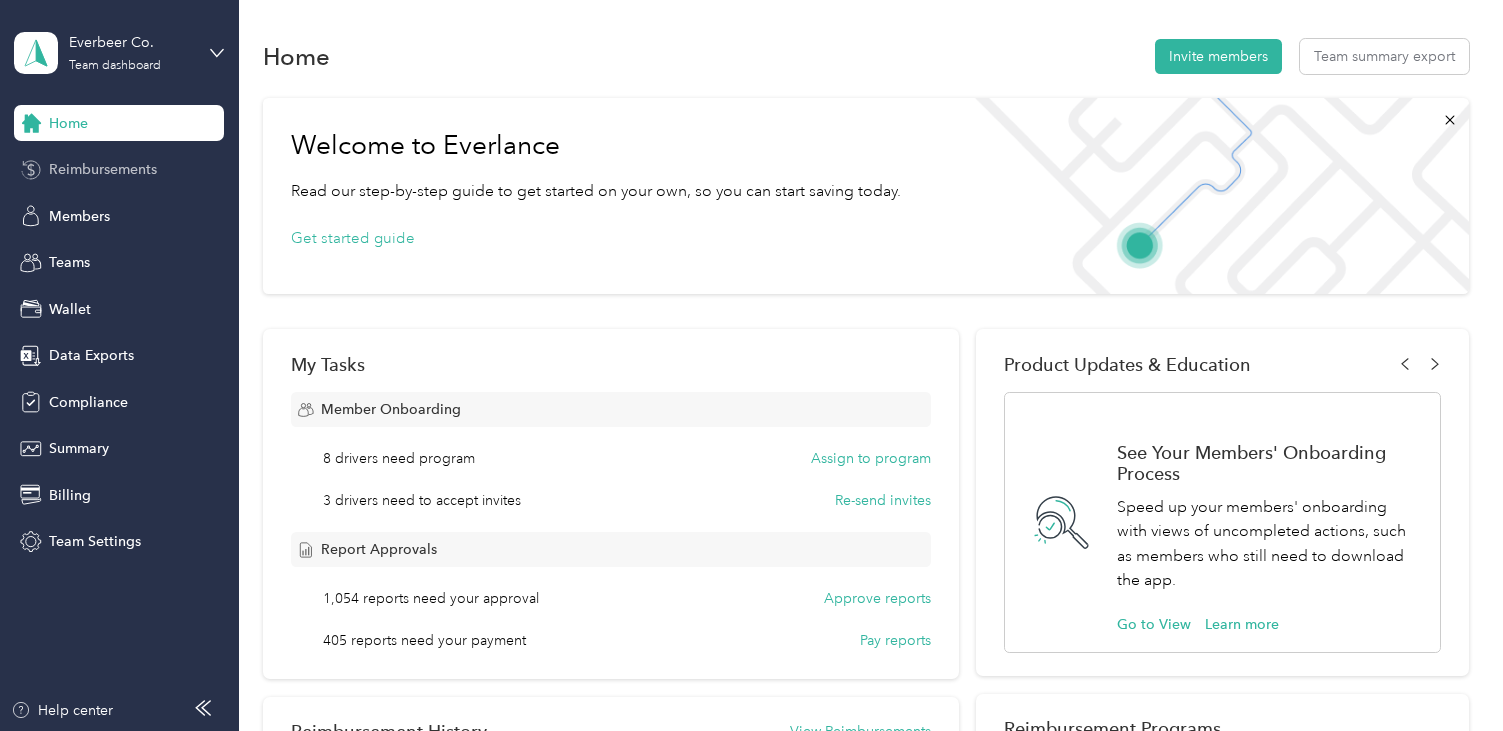 click on "Reimbursements" at bounding box center [103, 169] 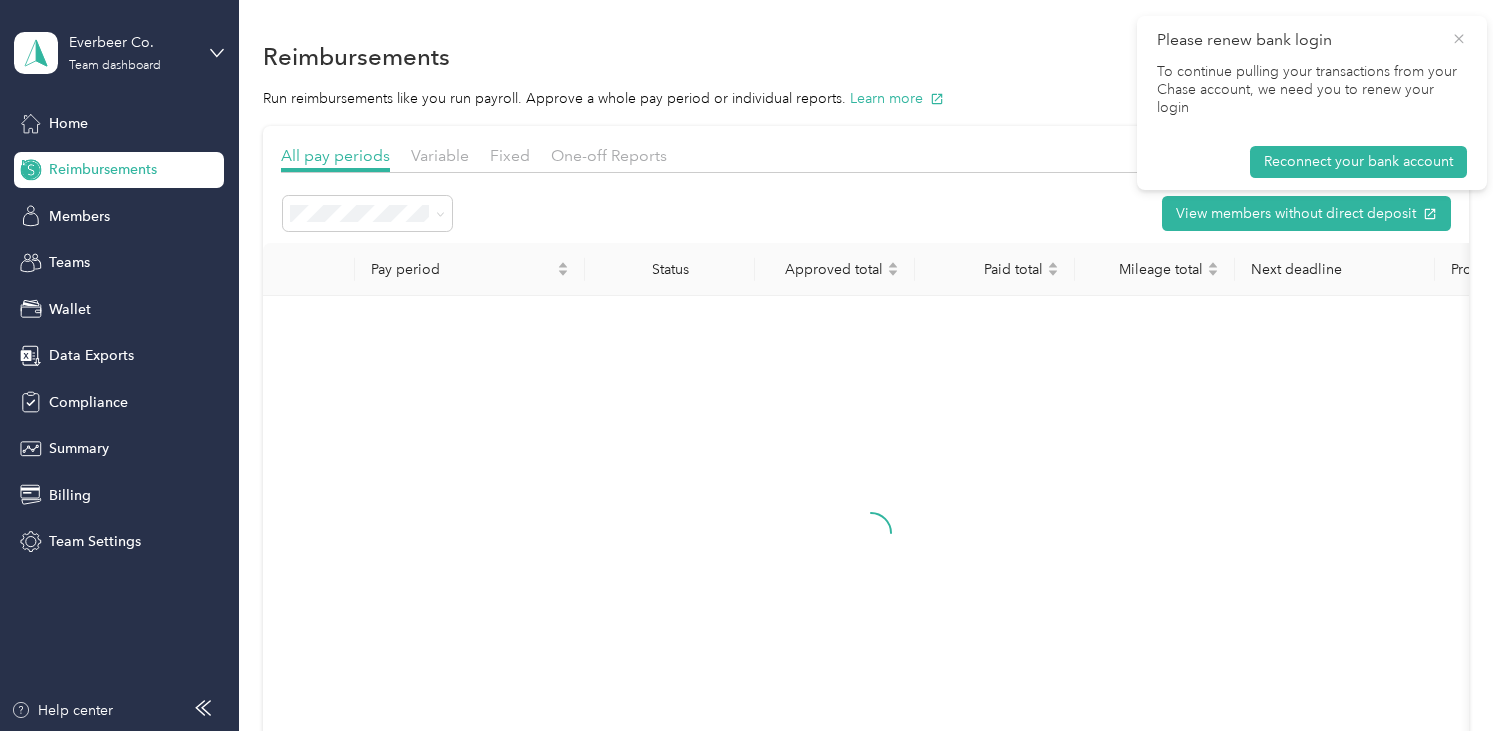 click 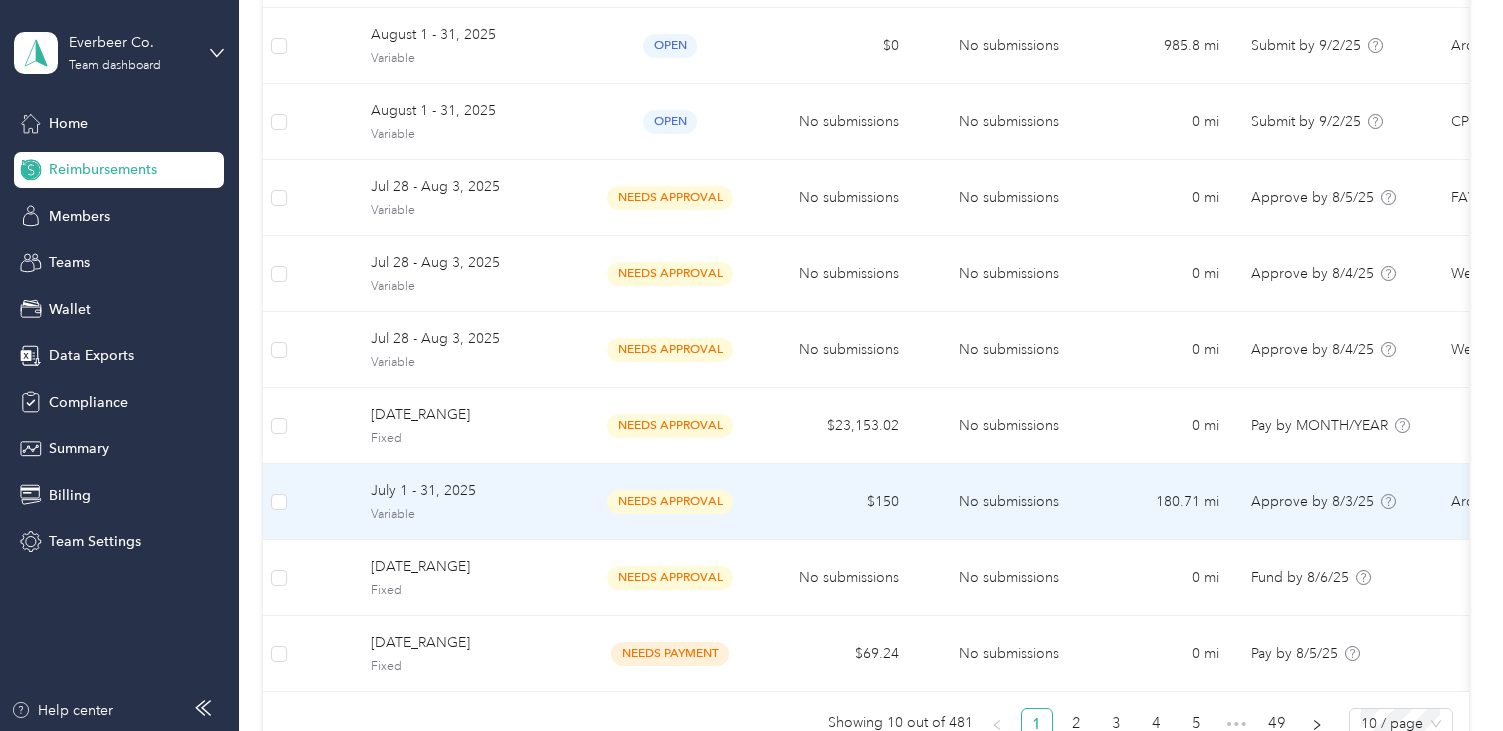 scroll, scrollTop: 366, scrollLeft: 0, axis: vertical 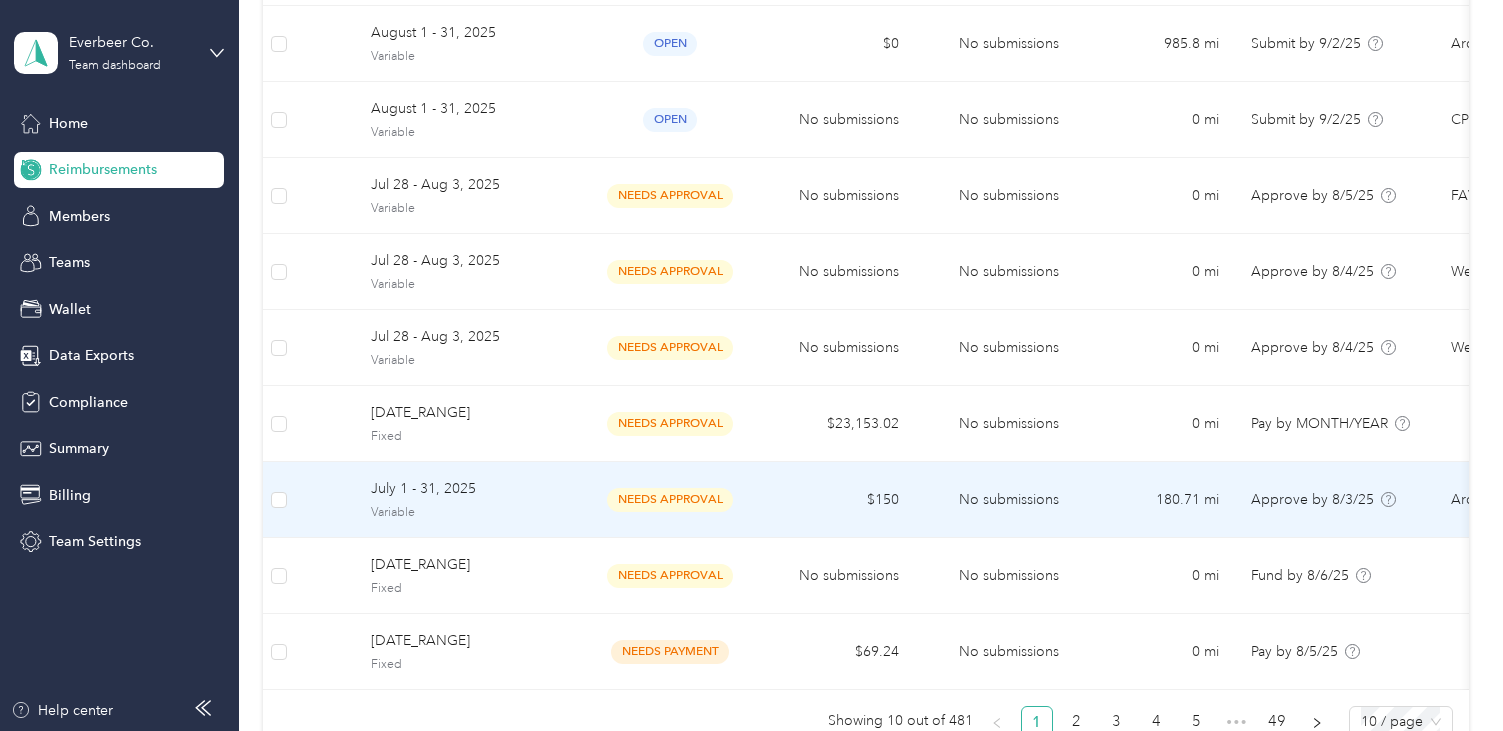 click on "$150" at bounding box center (835, 500) 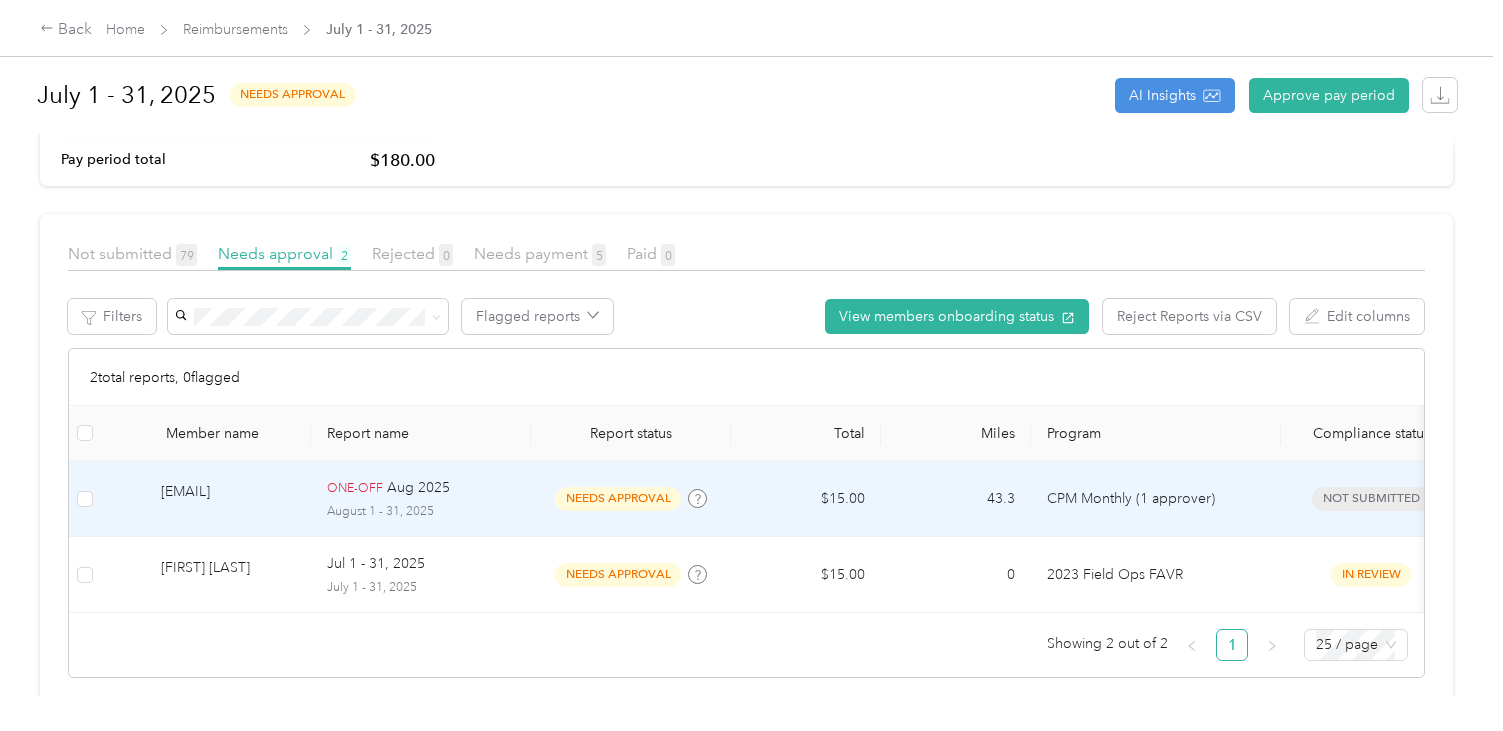 scroll, scrollTop: 300, scrollLeft: 0, axis: vertical 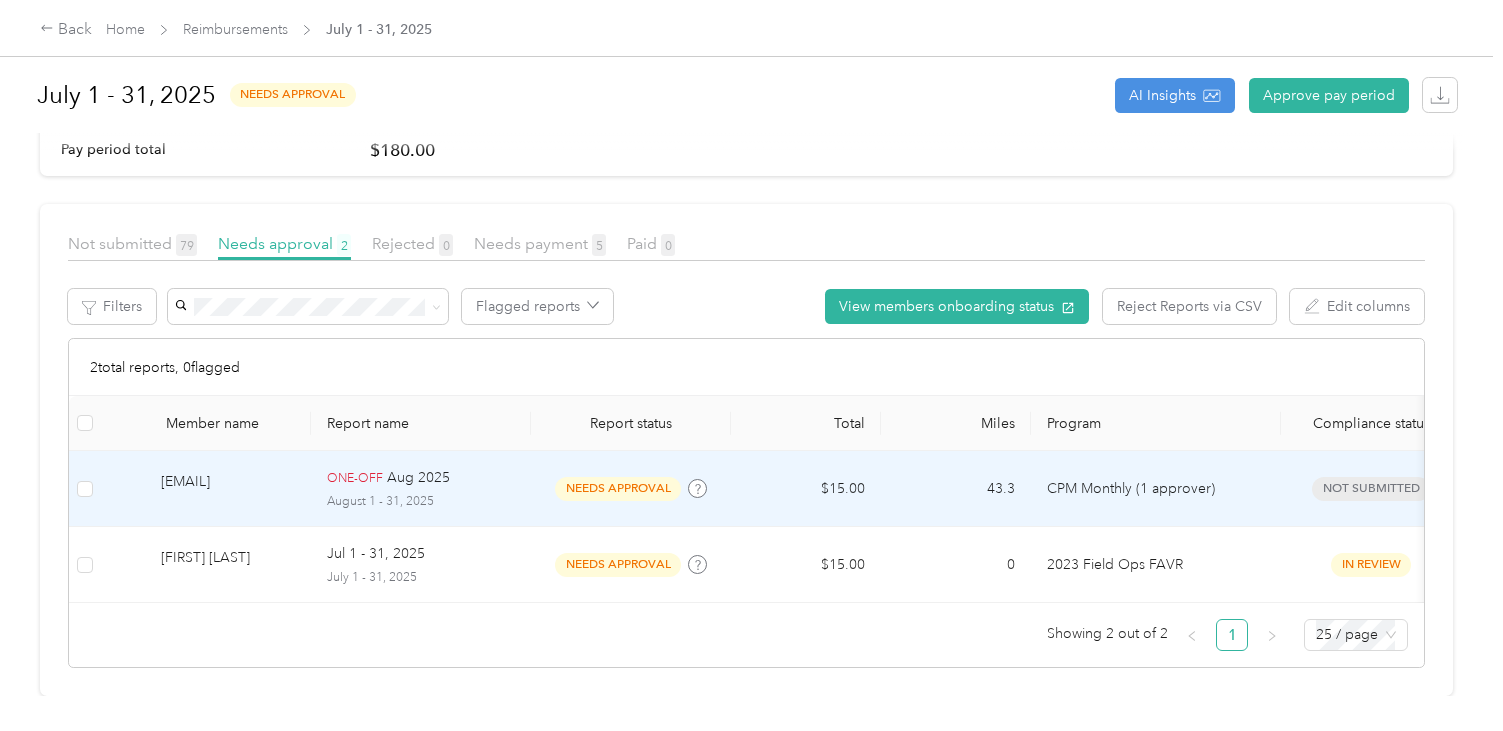 click on "$15.00" at bounding box center [806, 489] 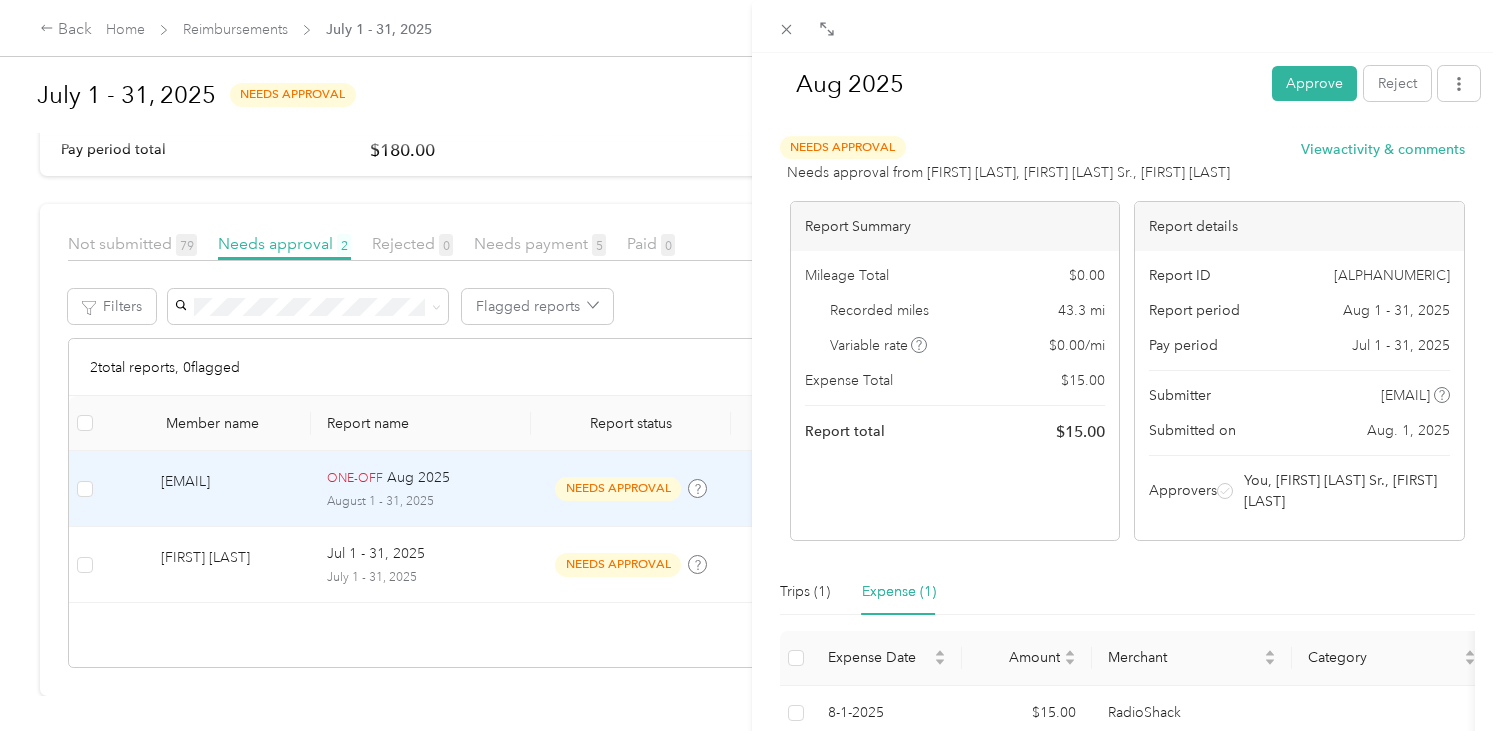 scroll, scrollTop: 132, scrollLeft: 0, axis: vertical 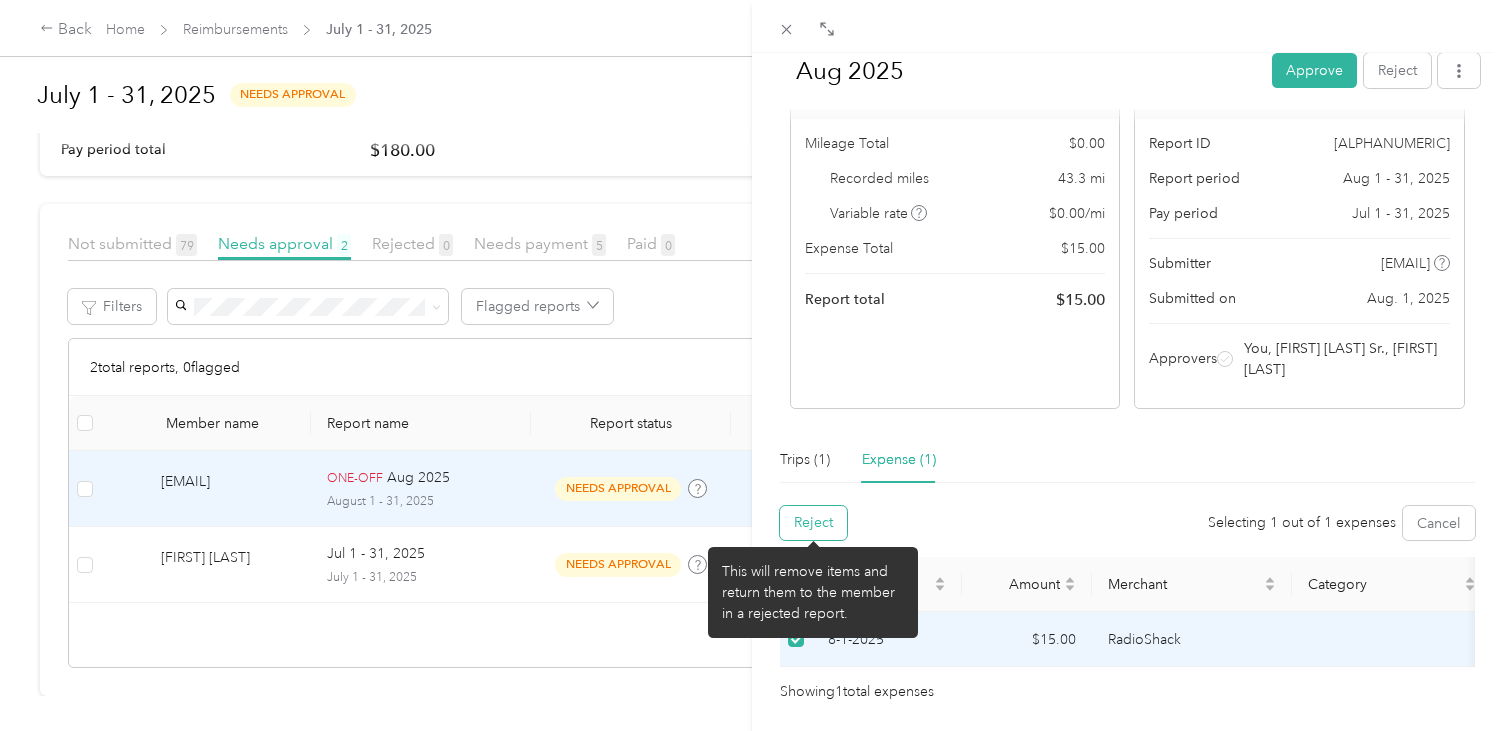 click on "Reject" at bounding box center (813, 523) 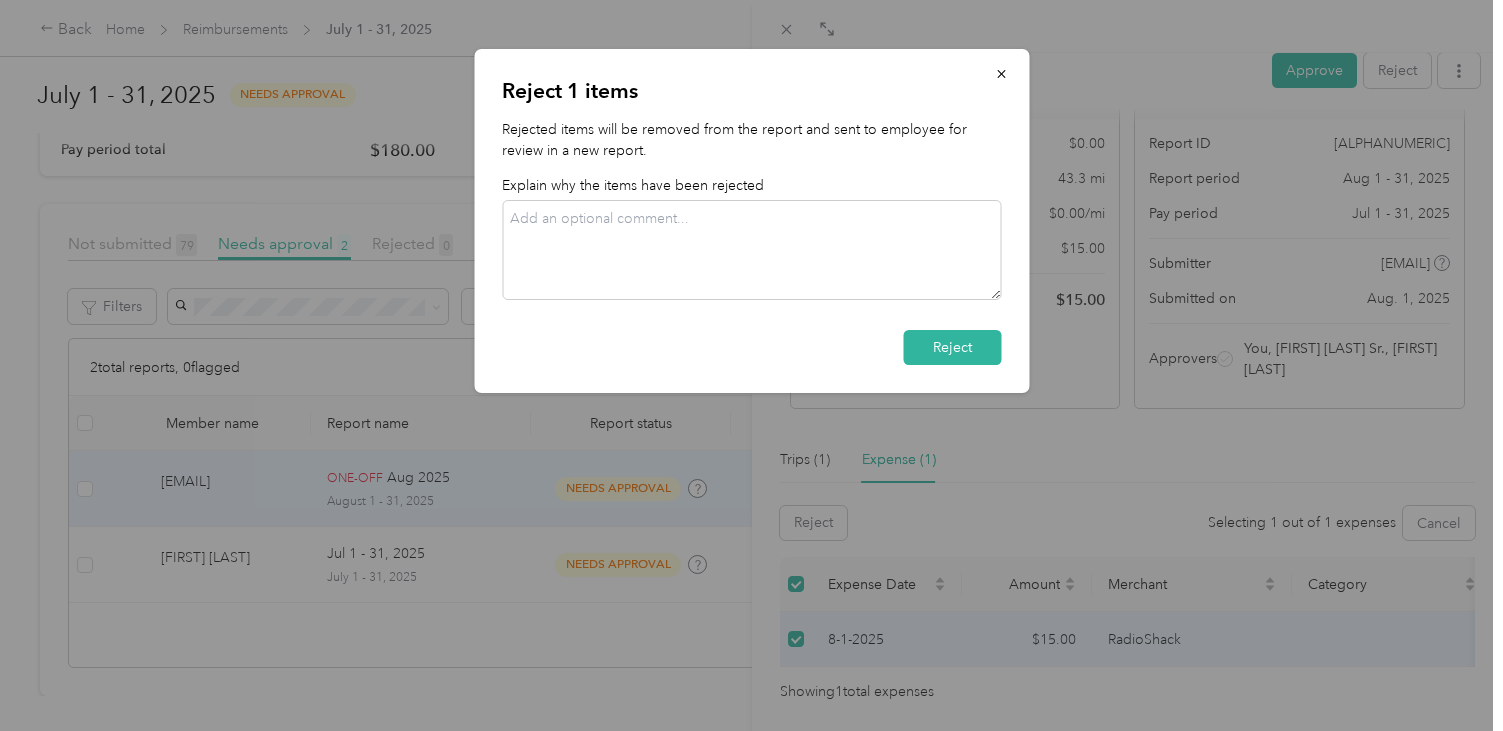 click at bounding box center [751, 250] 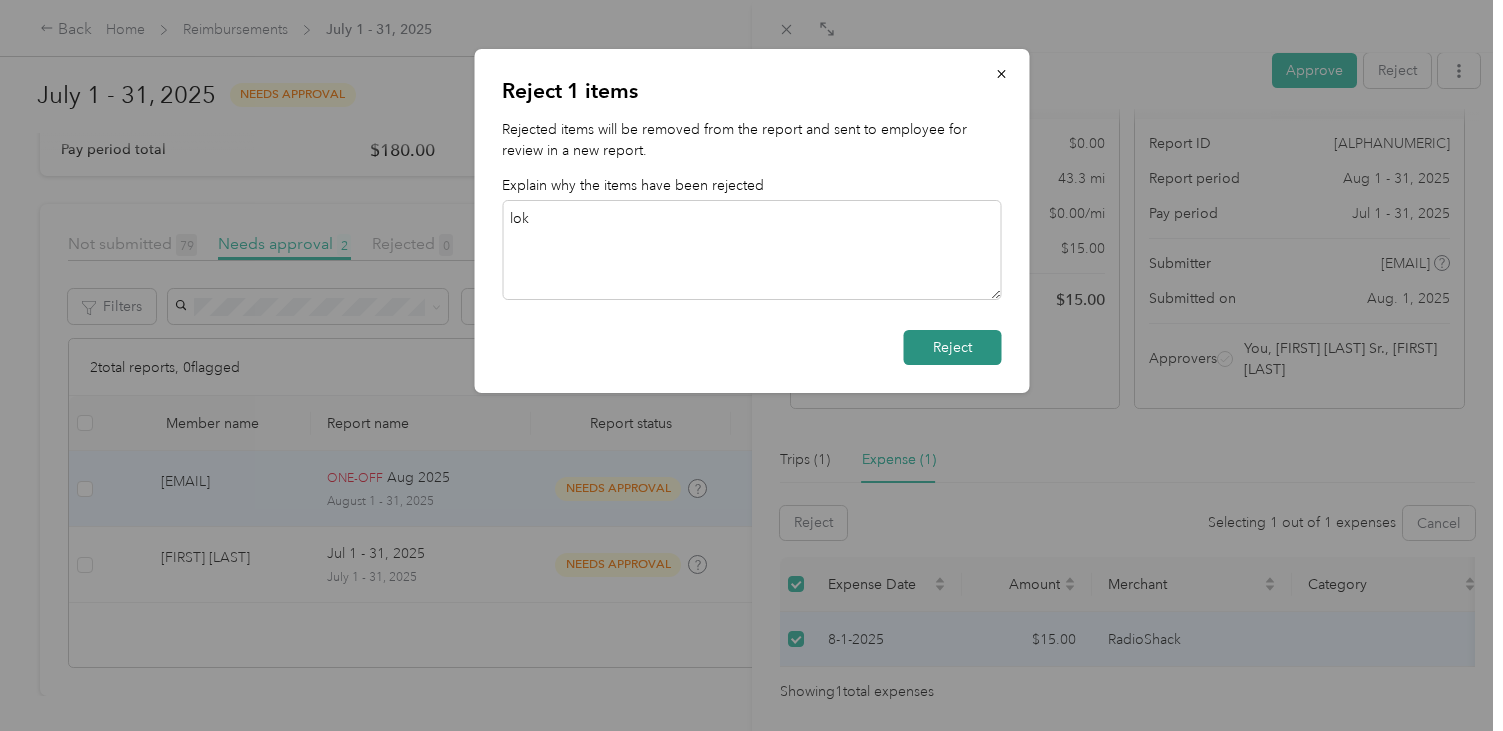 type on "lok" 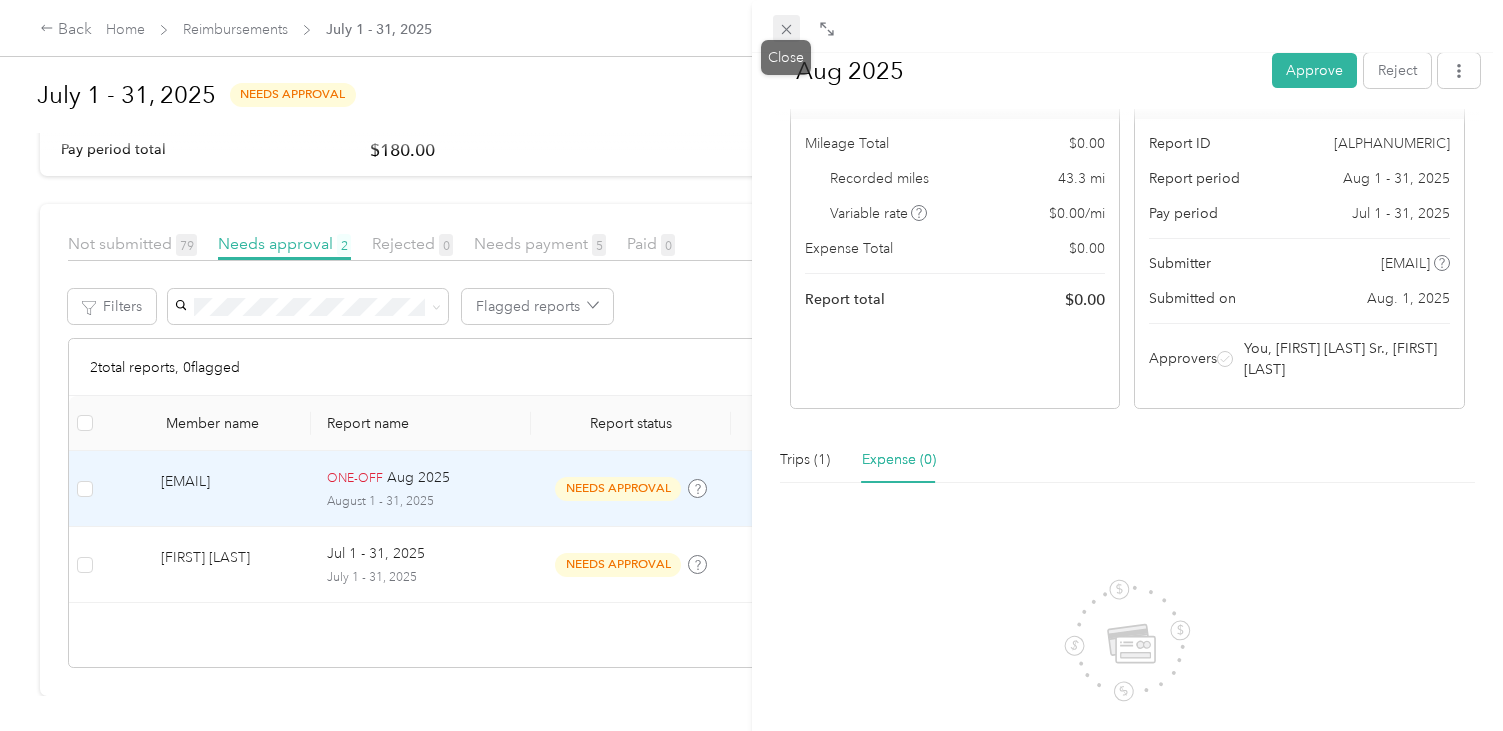 click 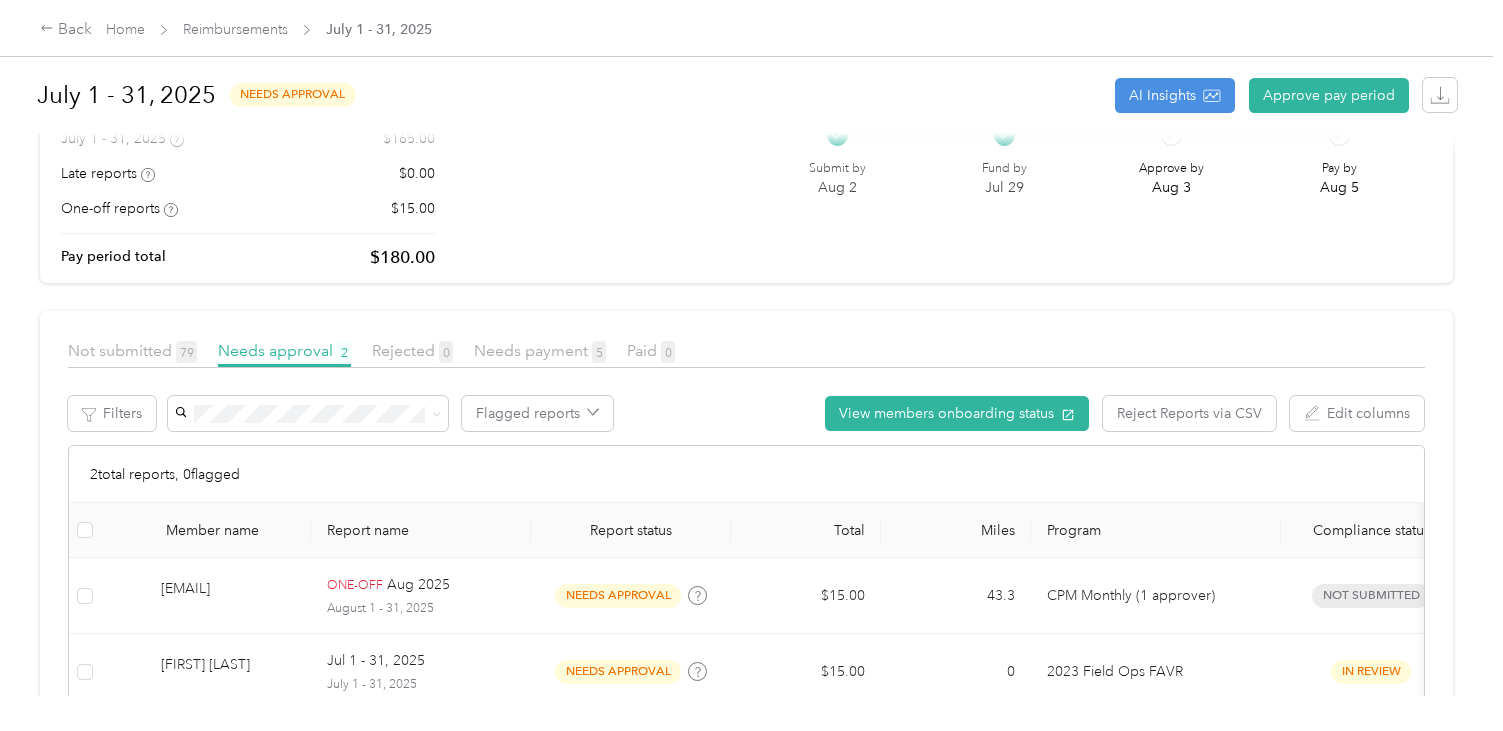 scroll, scrollTop: 185, scrollLeft: 0, axis: vertical 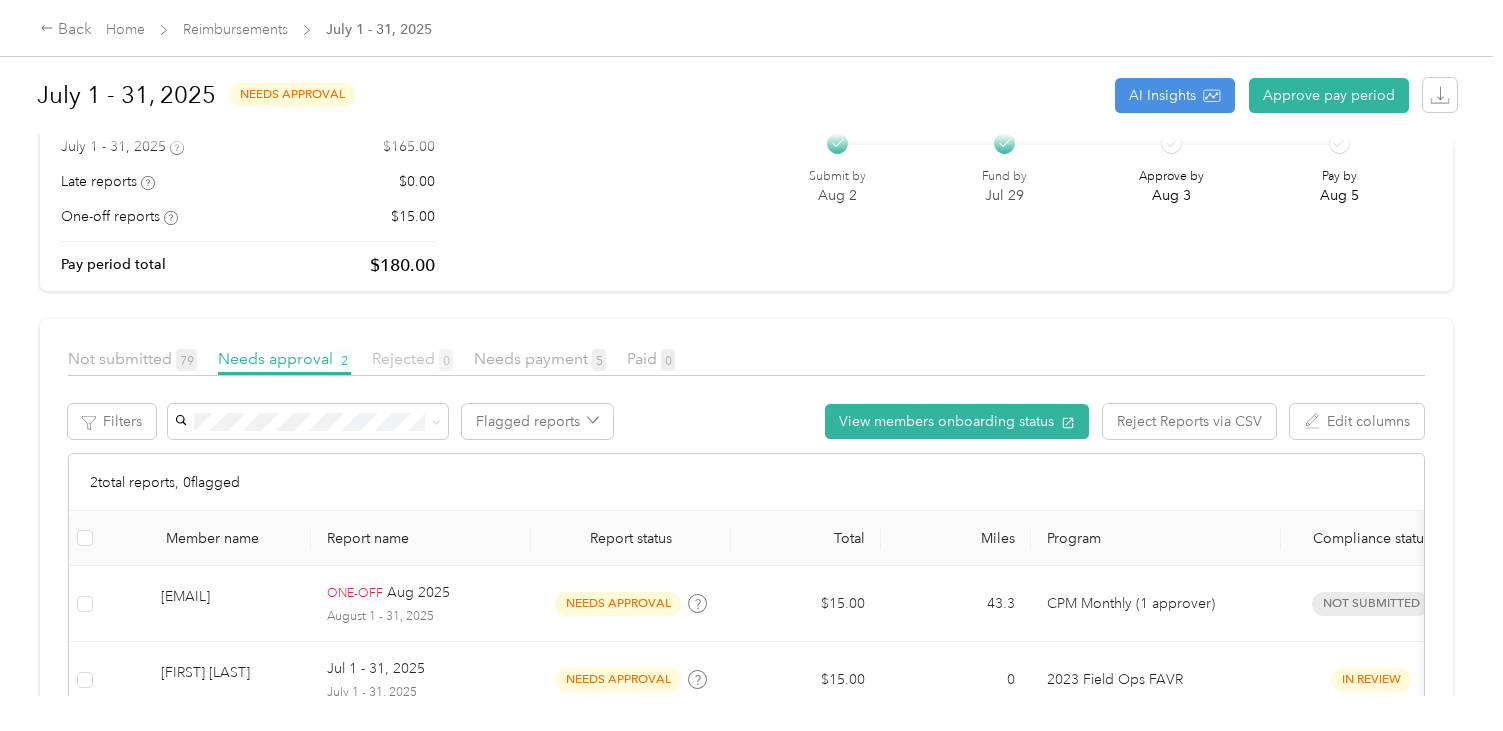 click on "Rejected   0" at bounding box center (412, 358) 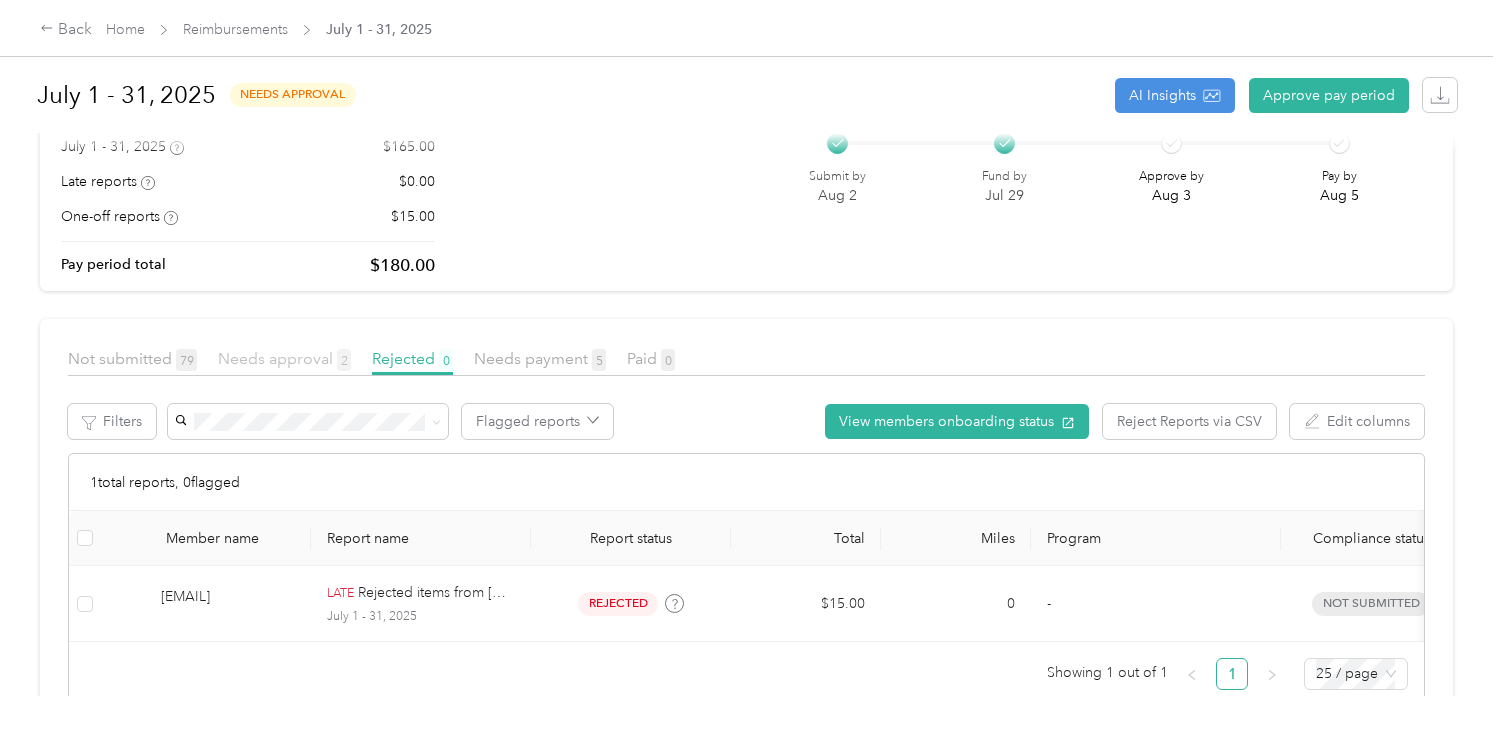 click on "Needs approval   2" at bounding box center [284, 358] 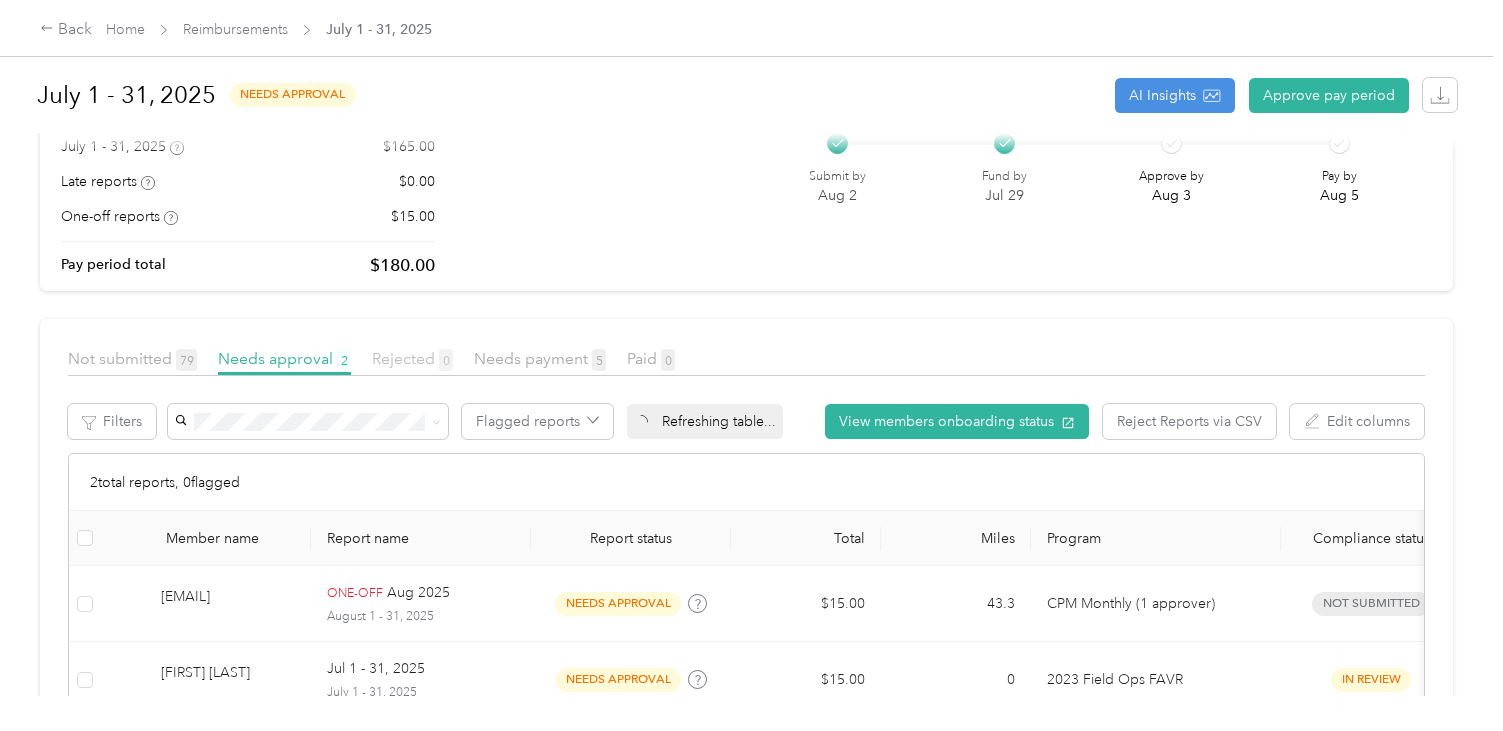 click on "Rejected   0" at bounding box center (412, 358) 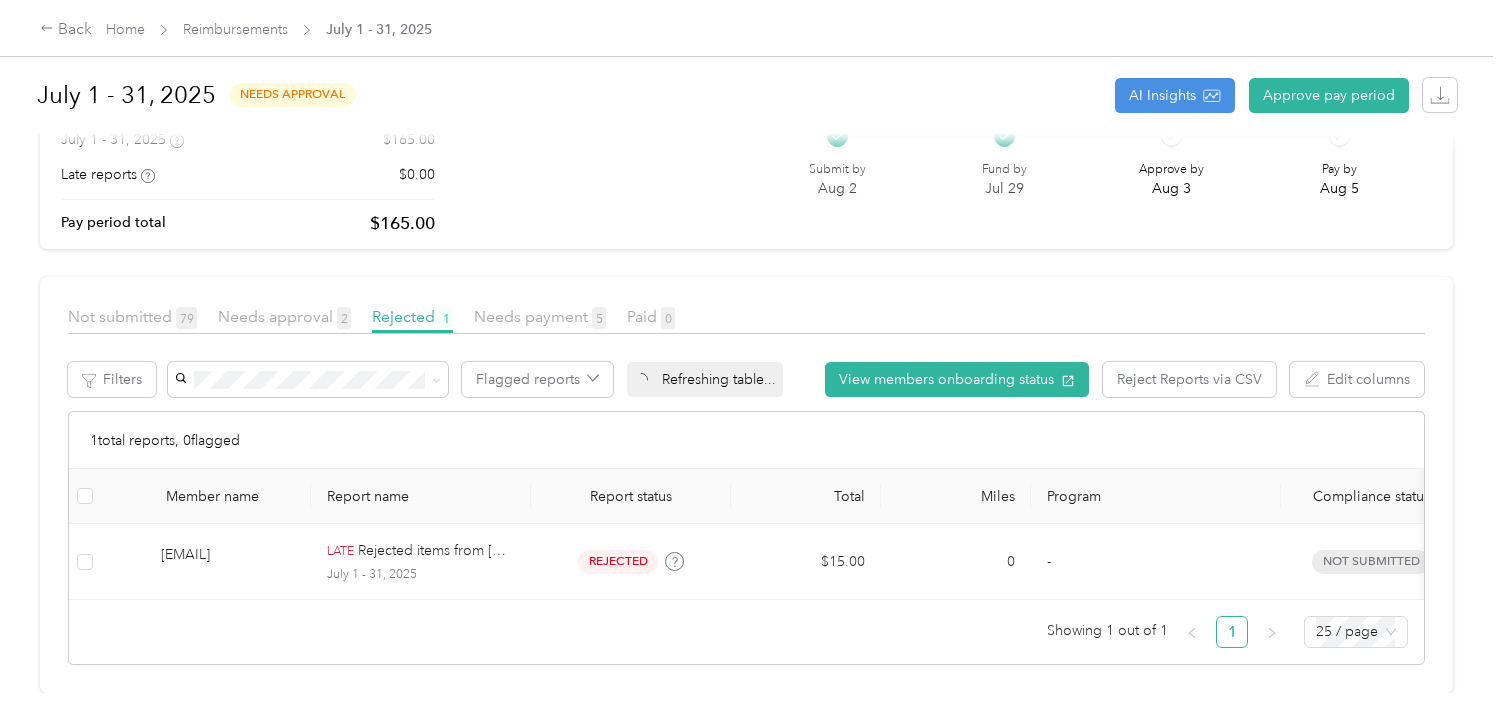 scroll, scrollTop: 192, scrollLeft: 0, axis: vertical 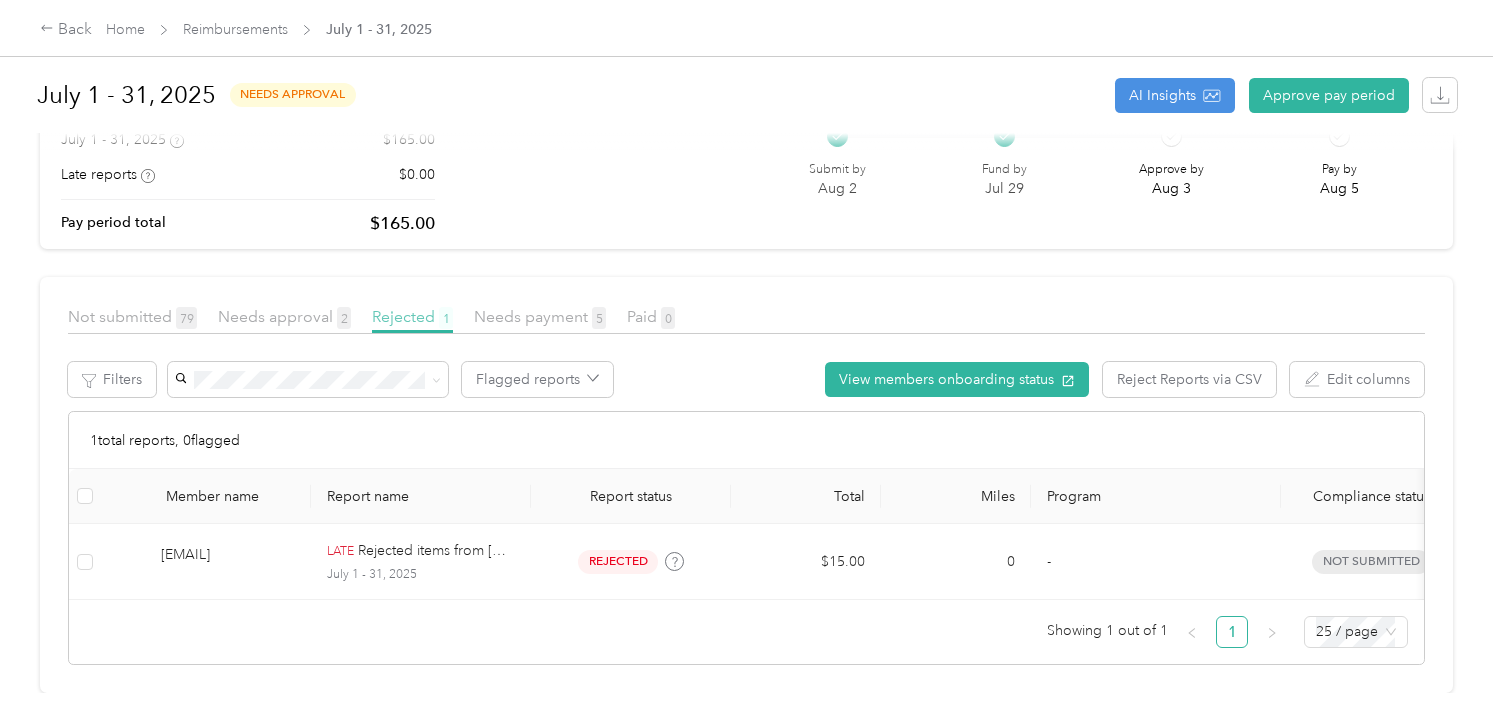 click on "Rejected   1" at bounding box center (412, 316) 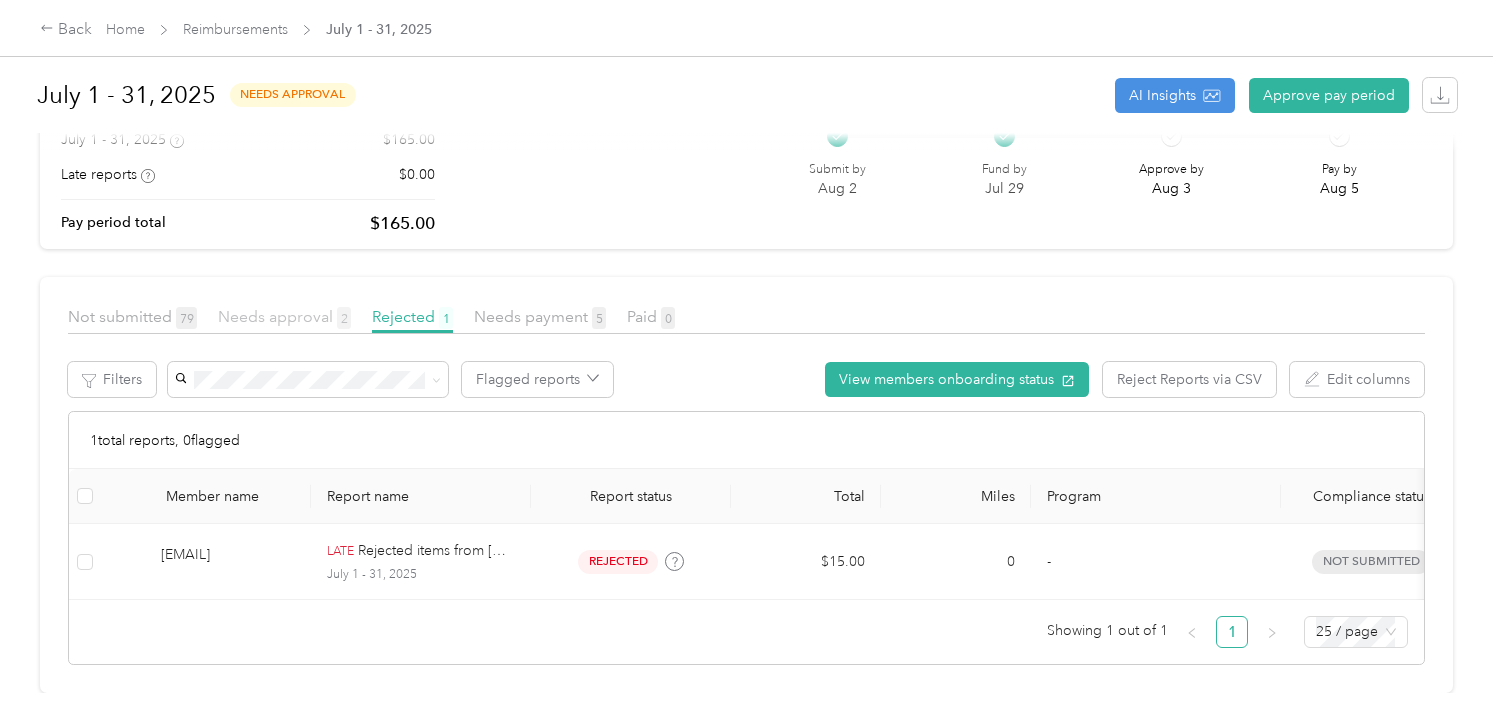 click on "Needs approval   2" at bounding box center [284, 316] 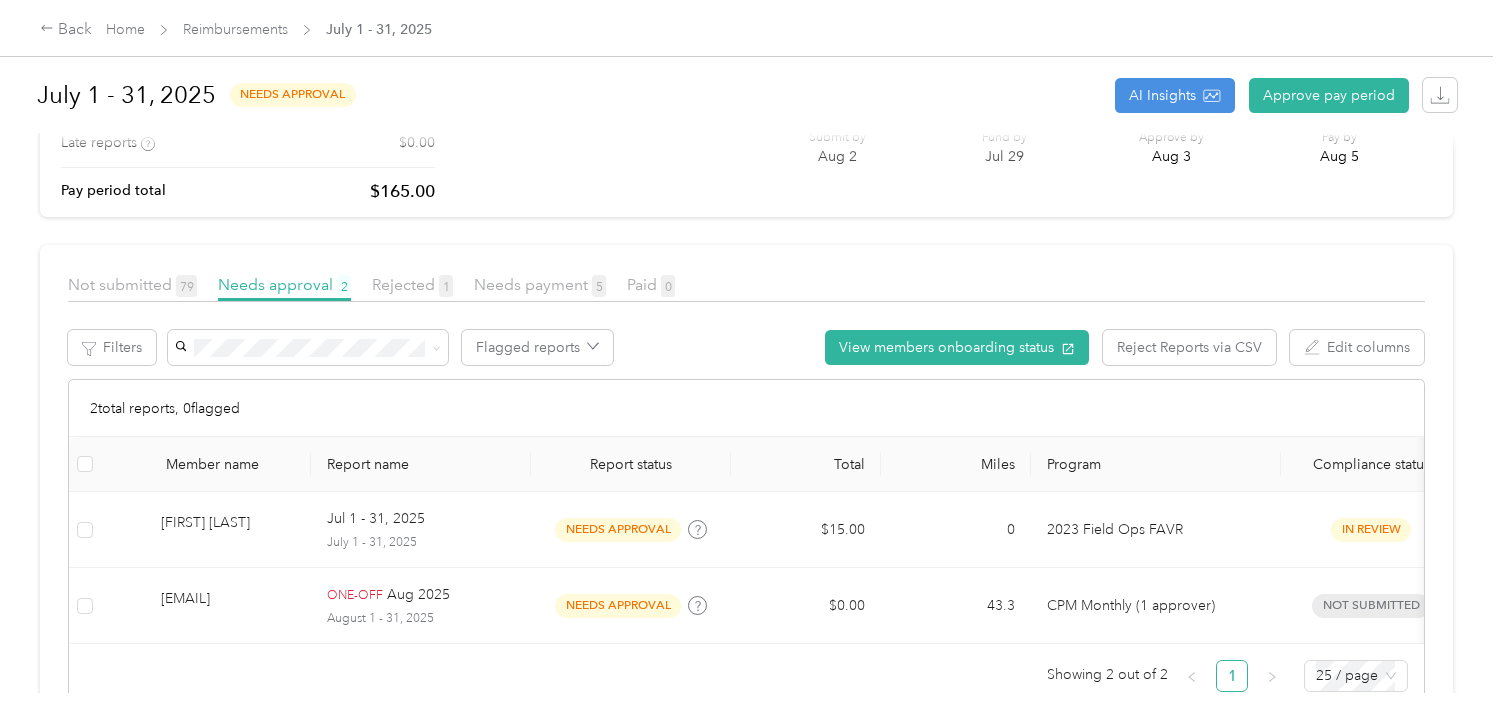 click on "Rejected   1" at bounding box center (412, 285) 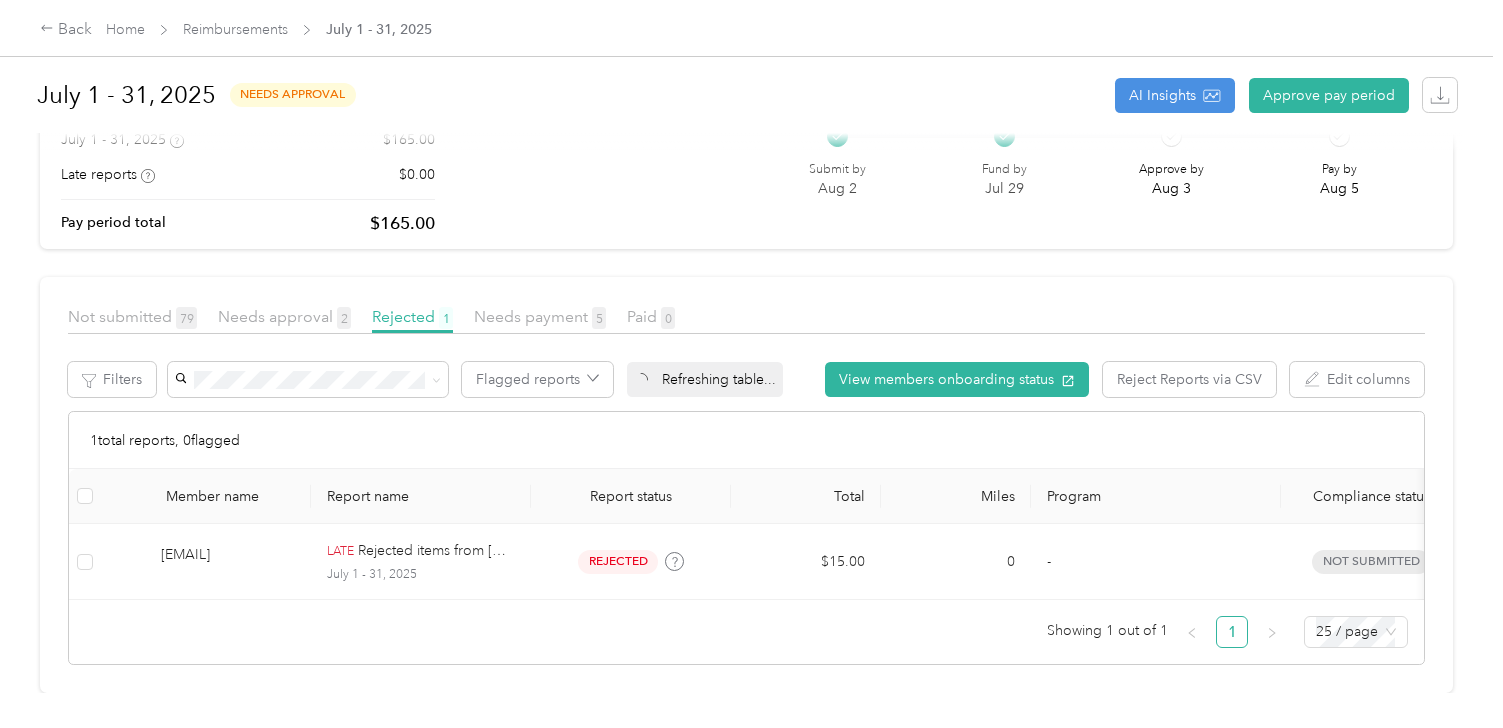 scroll, scrollTop: 160, scrollLeft: 0, axis: vertical 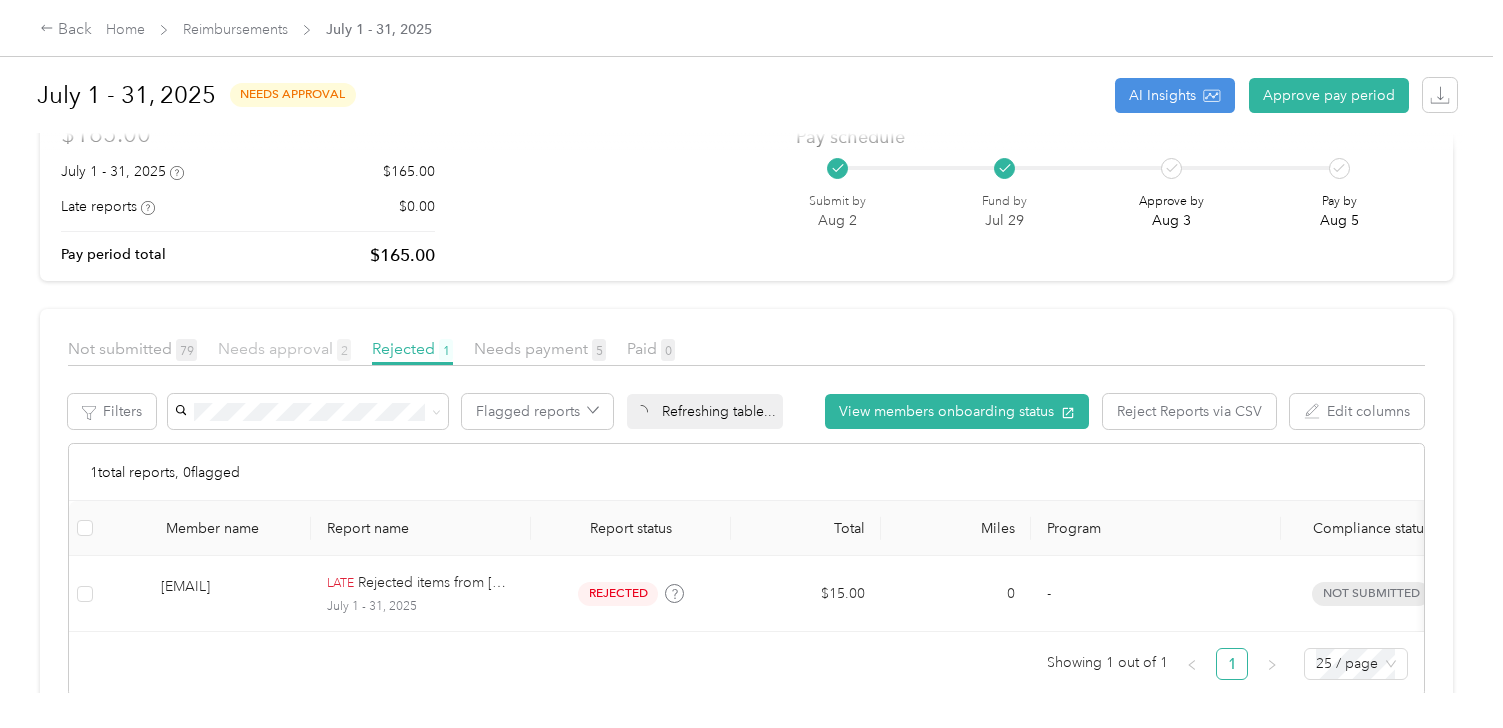 click on "Needs approval   2" at bounding box center [284, 348] 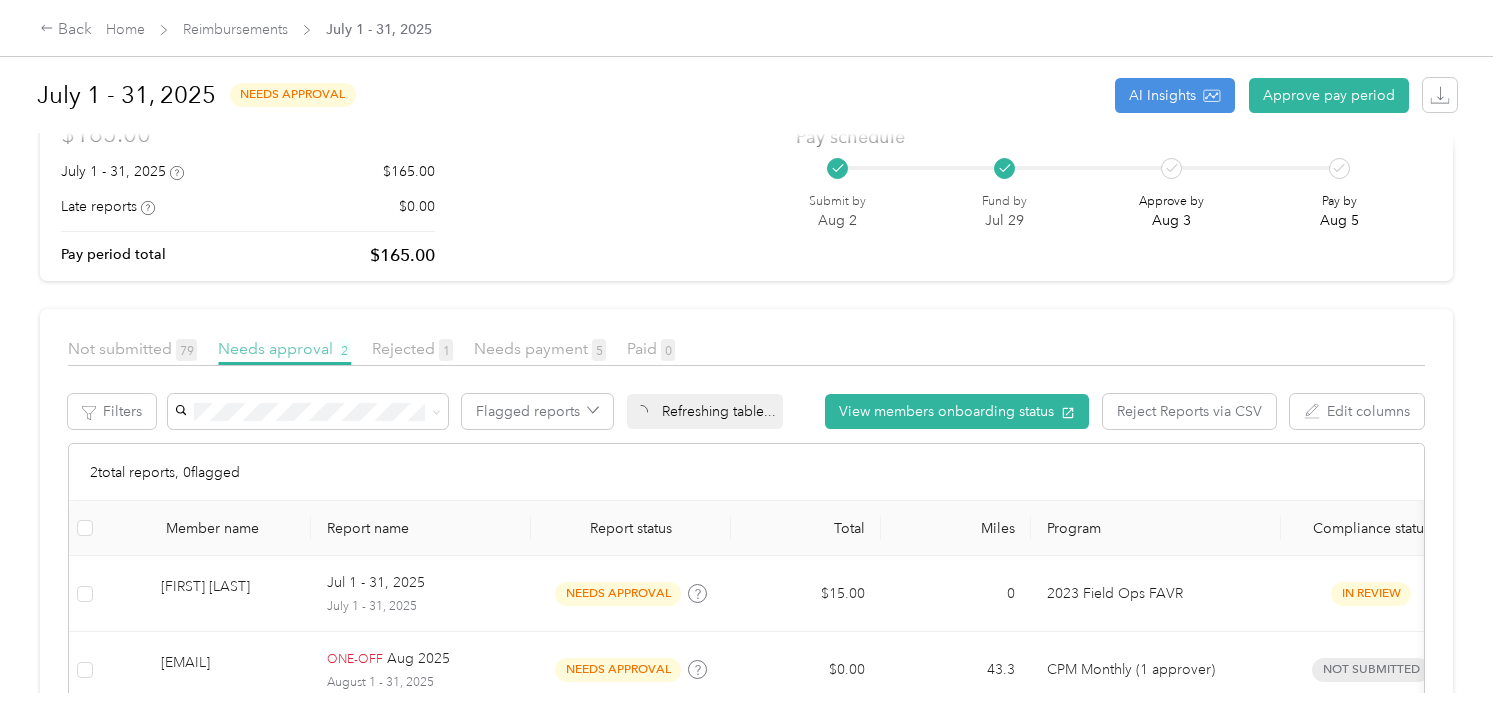scroll, scrollTop: 268, scrollLeft: 0, axis: vertical 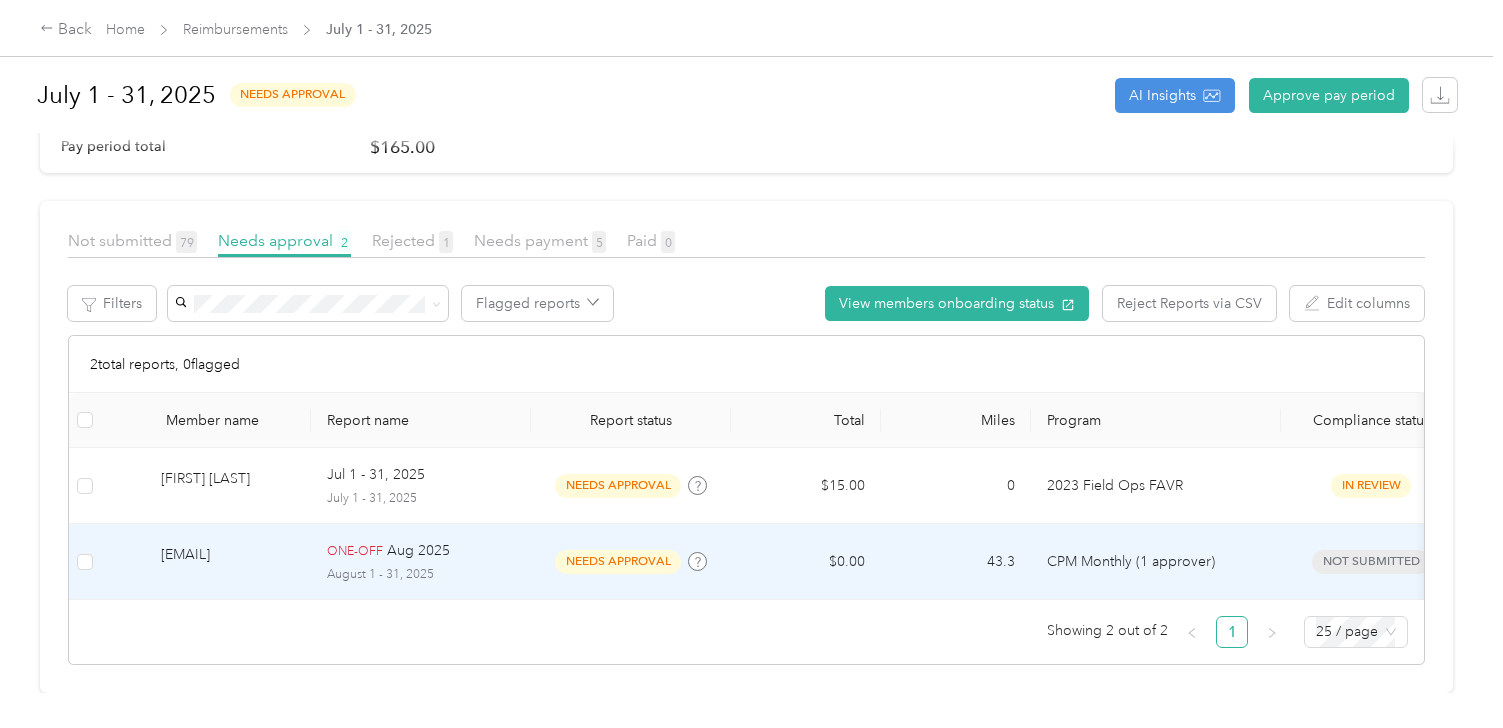 click on "August 1 - 31, 2025" at bounding box center (421, 575) 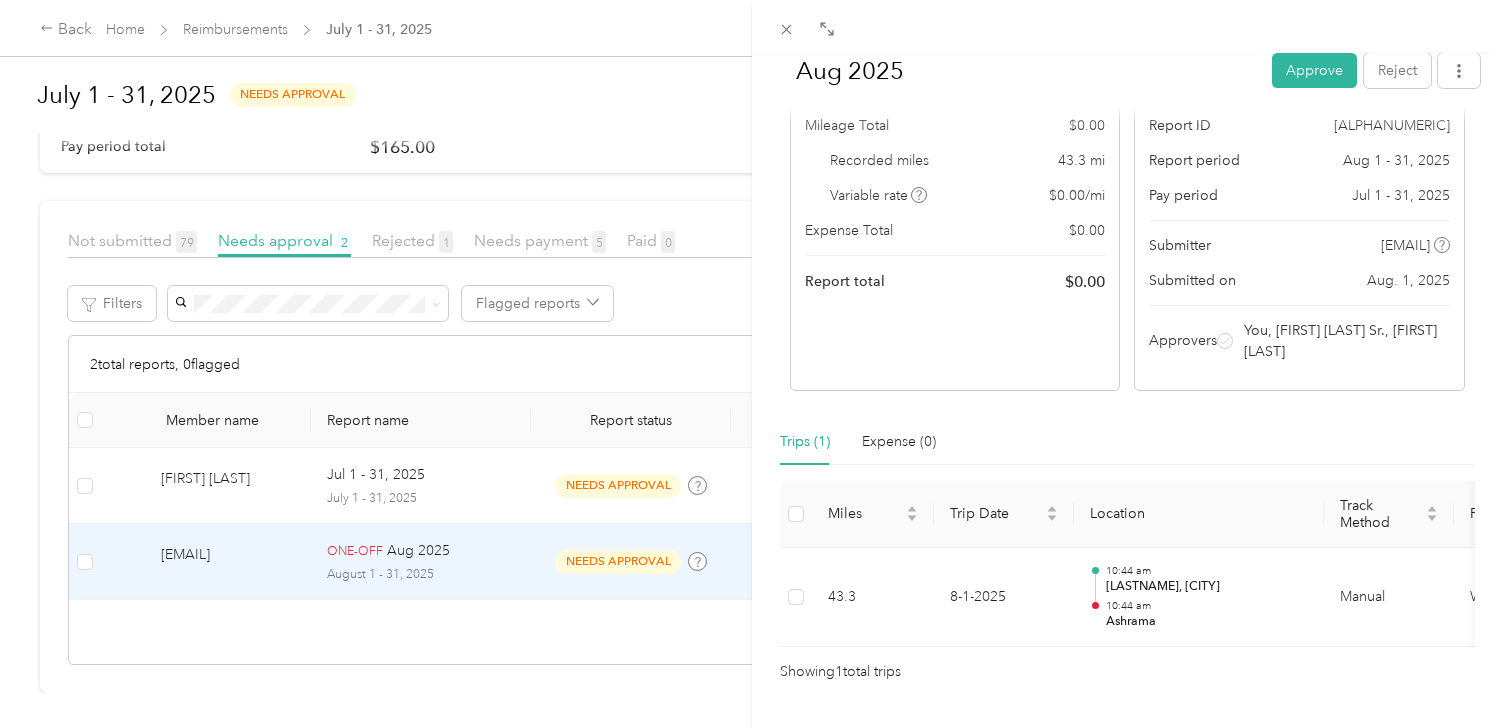 scroll, scrollTop: 191, scrollLeft: 0, axis: vertical 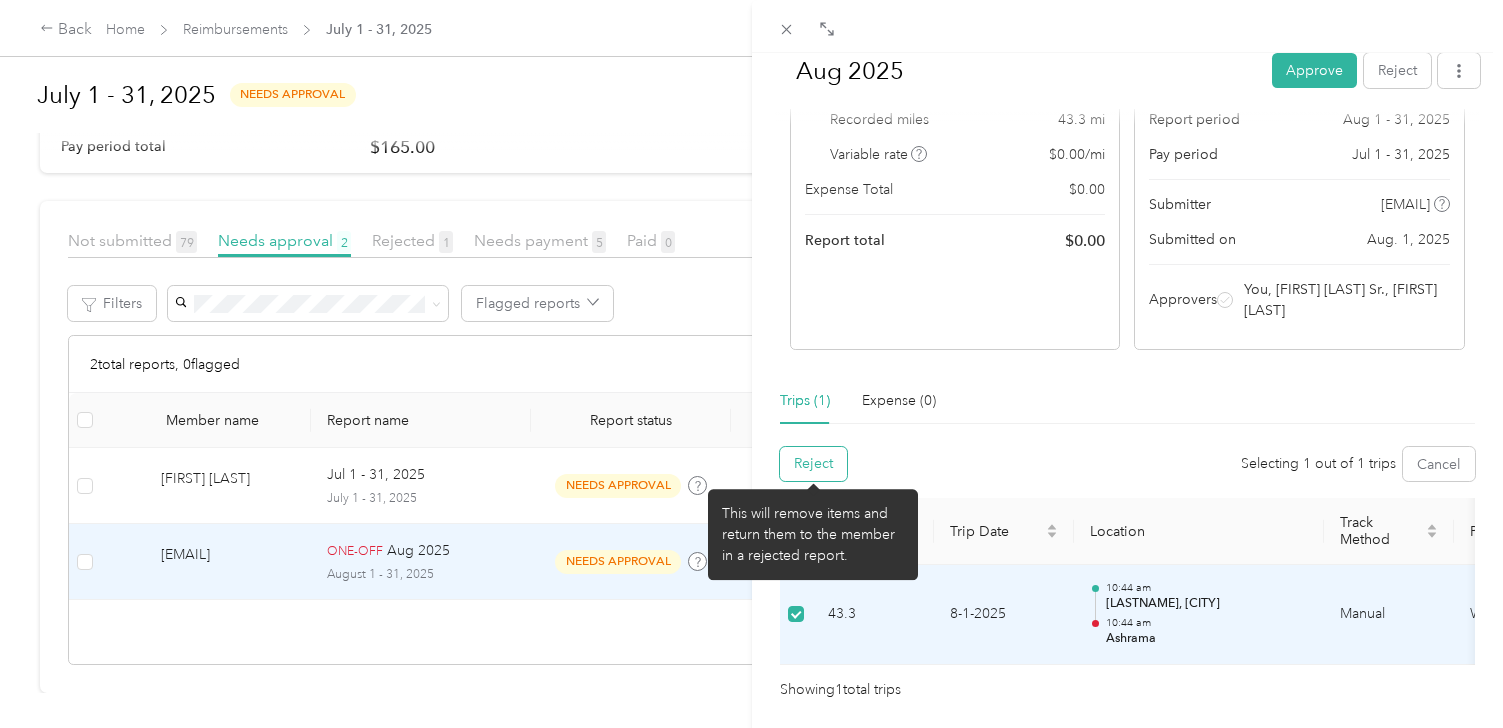 click on "Reject" at bounding box center (813, 464) 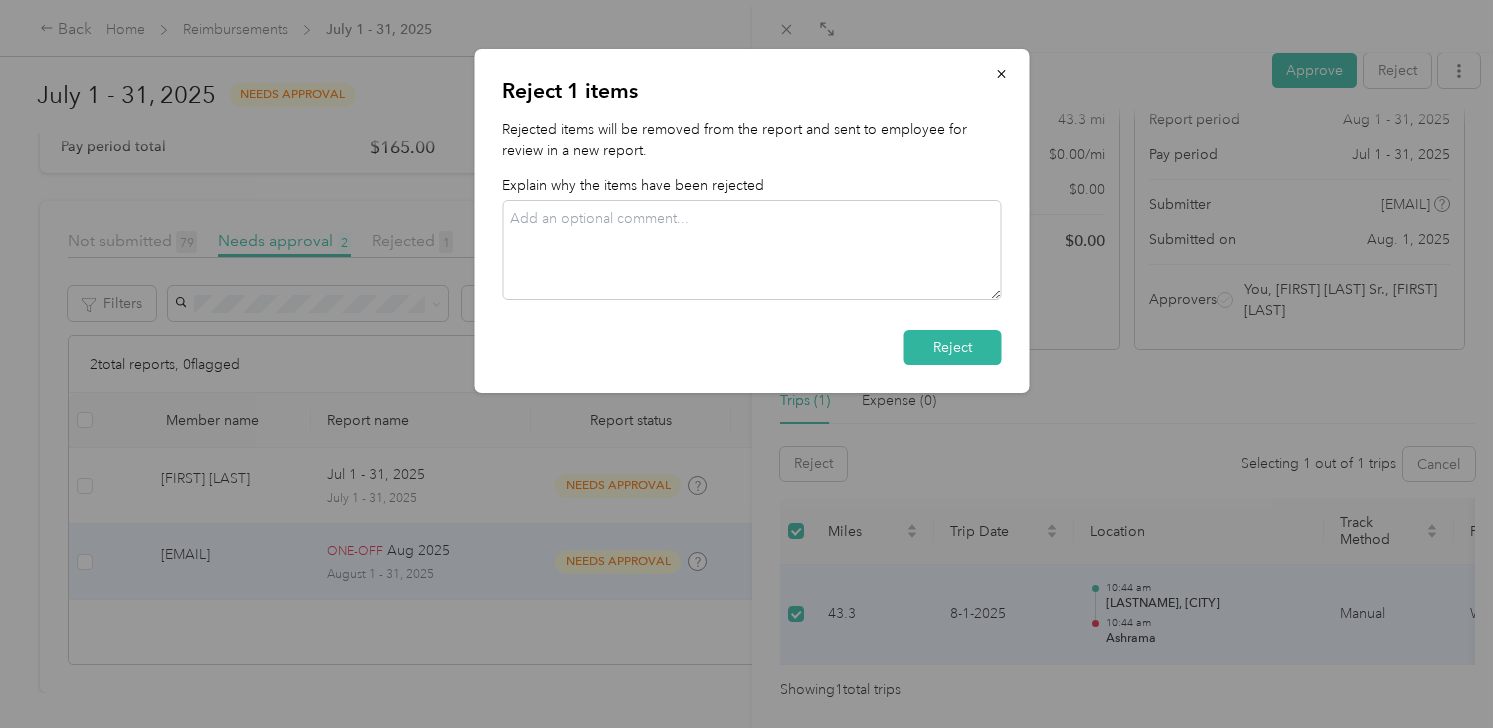 click at bounding box center [751, 250] 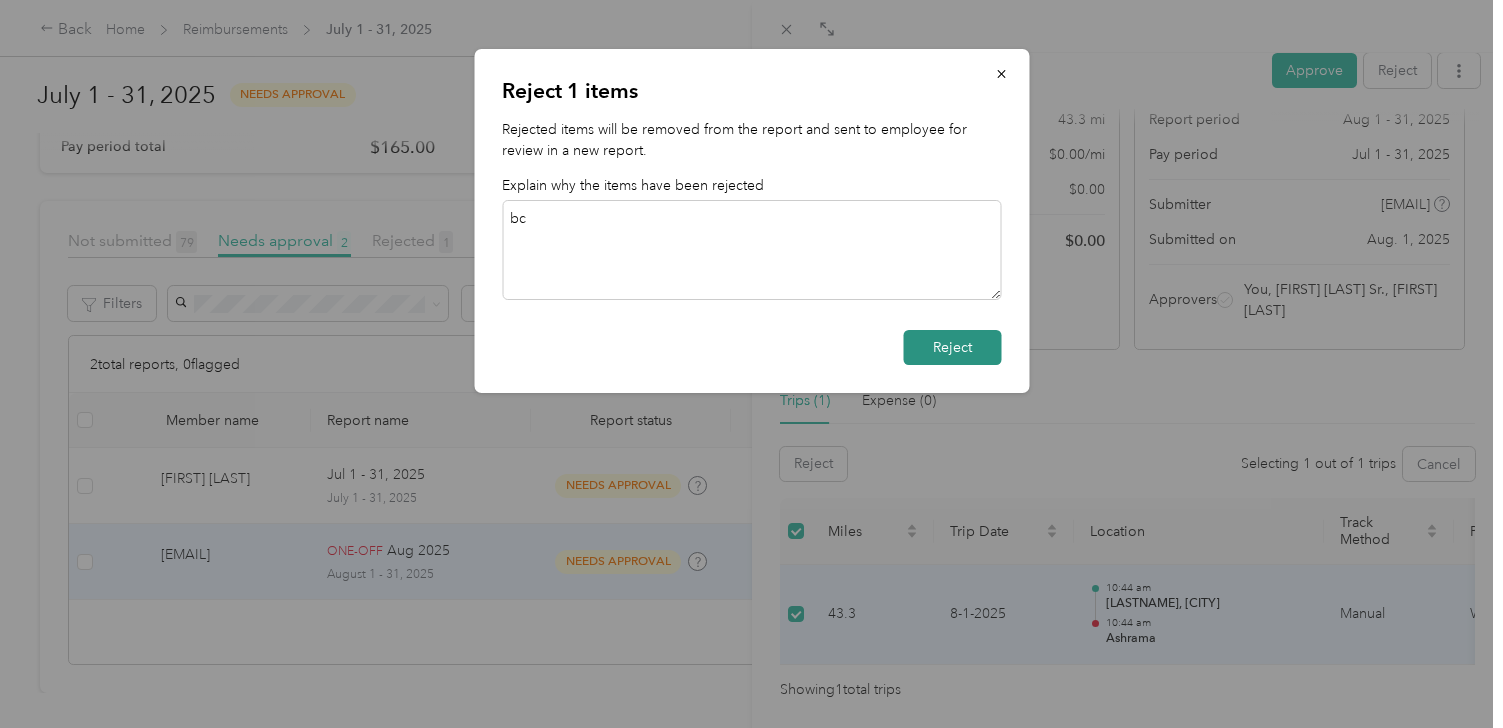 type on "bc" 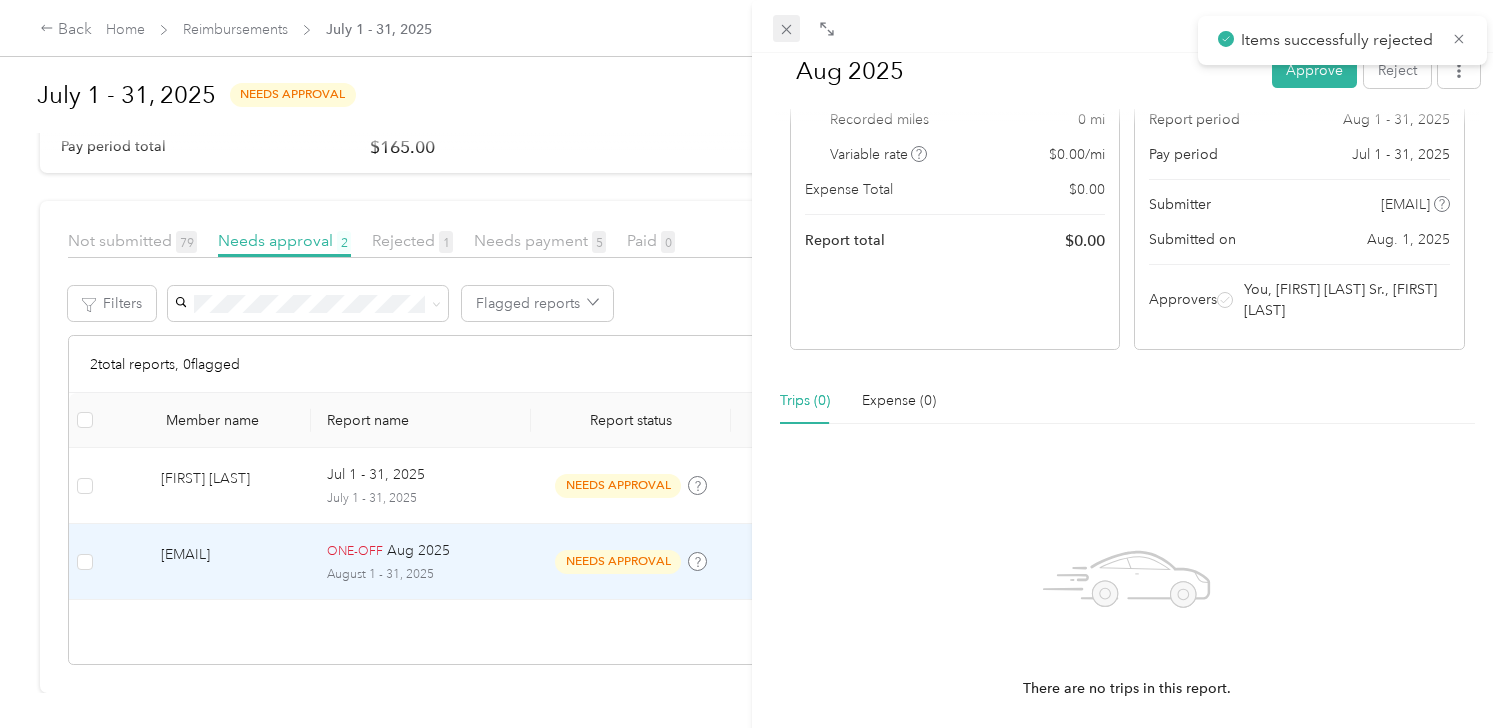 click 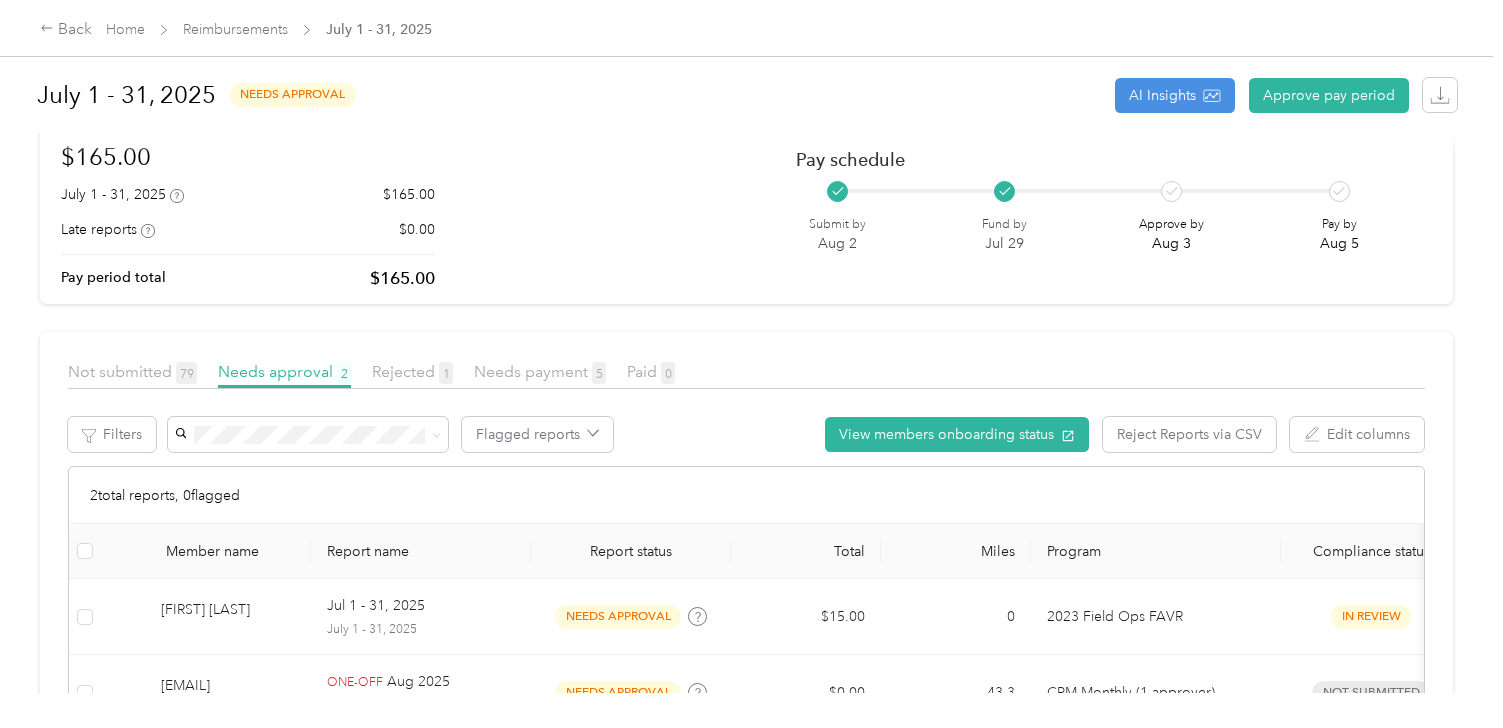 scroll, scrollTop: 164, scrollLeft: 0, axis: vertical 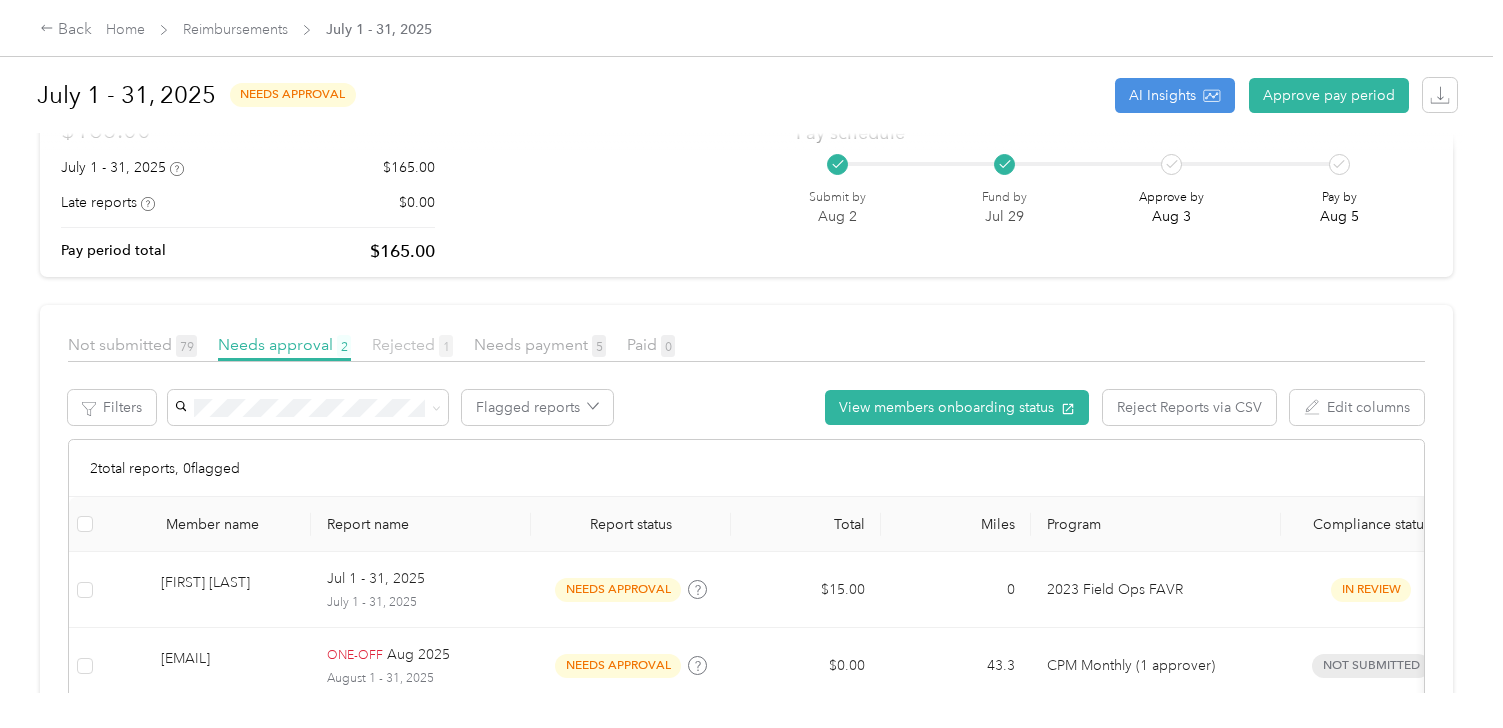 click on "Rejected   1" at bounding box center (412, 344) 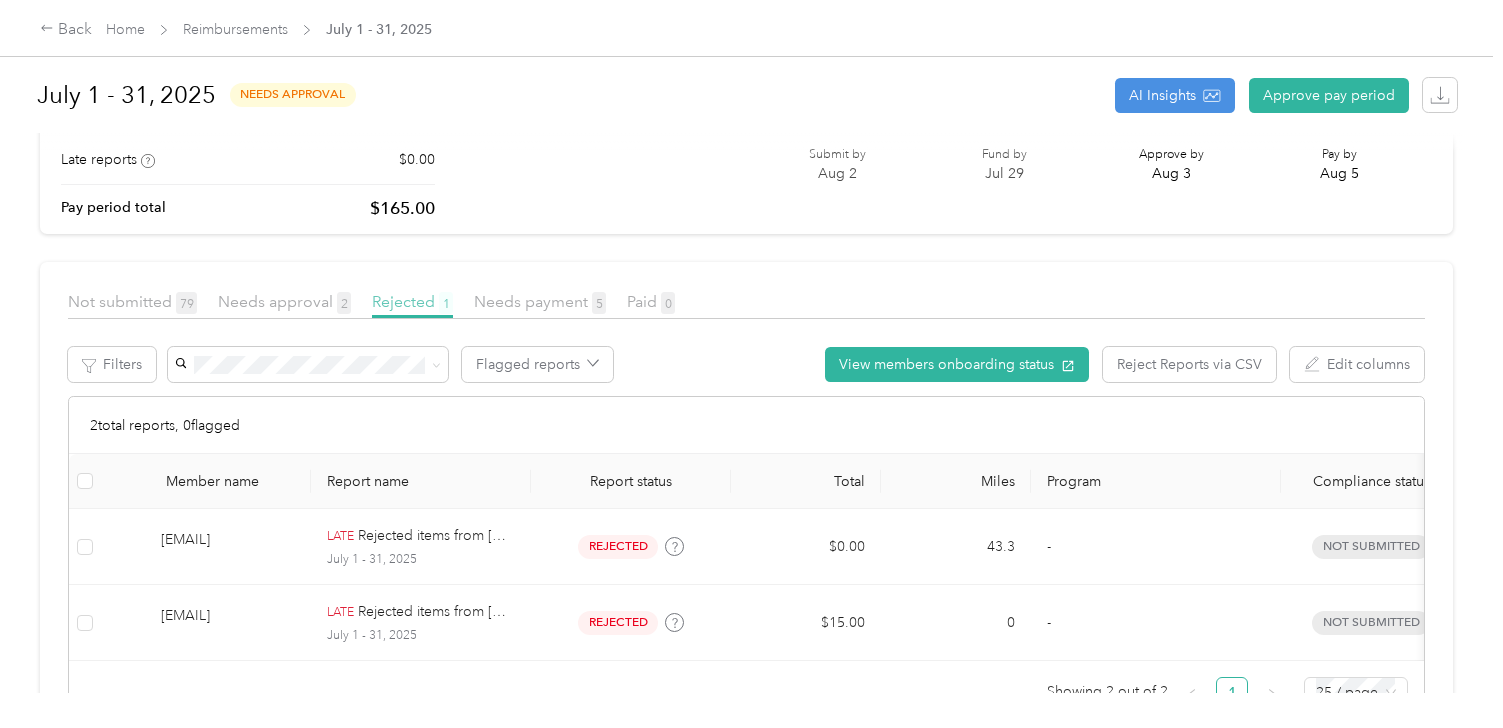 scroll, scrollTop: 209, scrollLeft: 0, axis: vertical 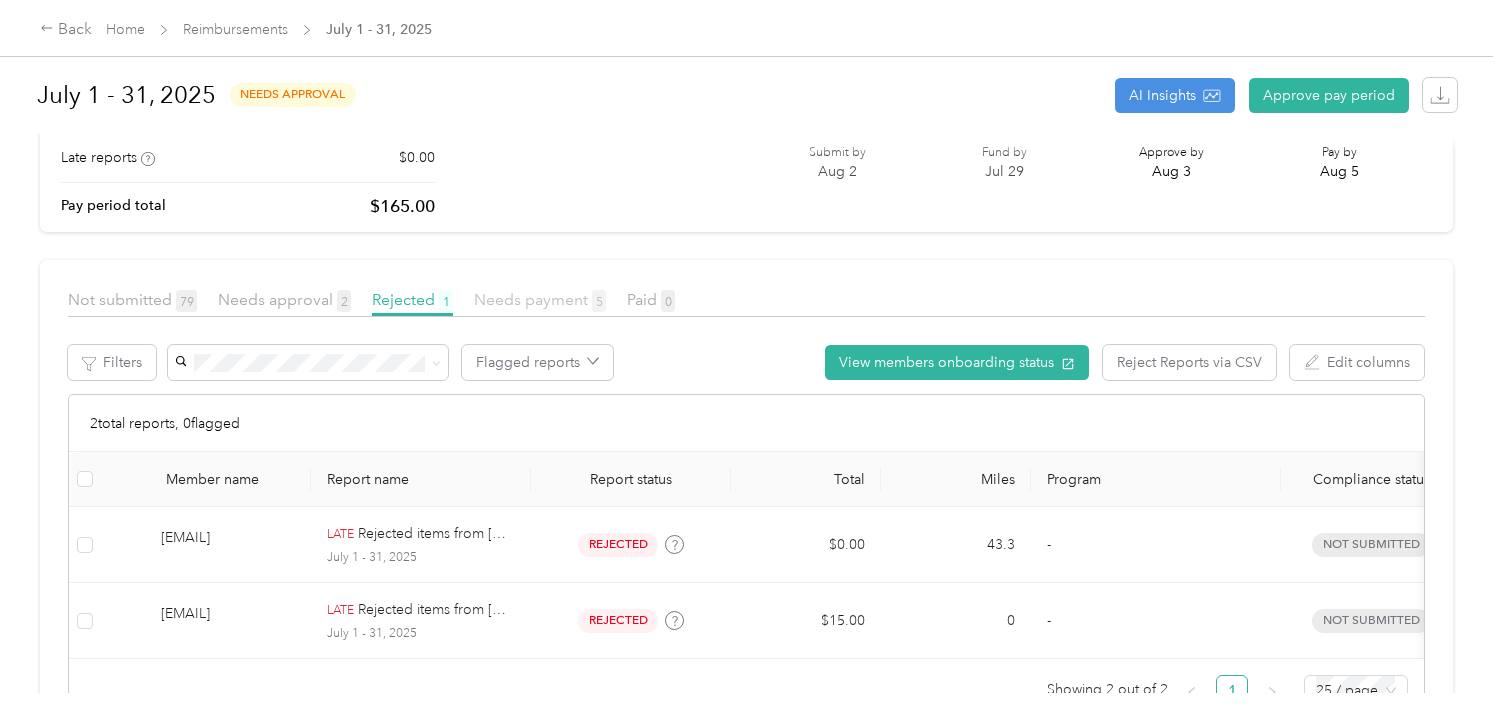 click on "Needs payment   5" at bounding box center [540, 299] 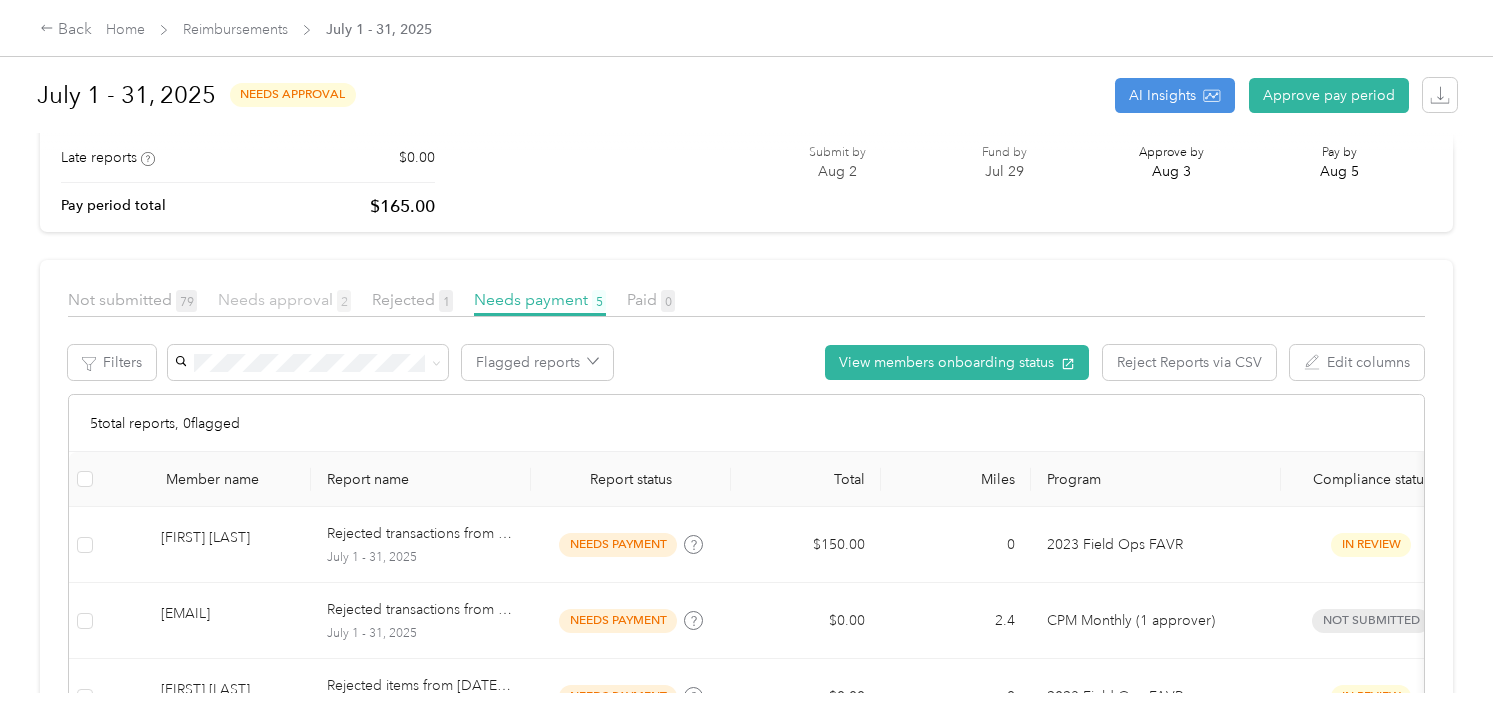 click on "Needs approval   2" at bounding box center [284, 299] 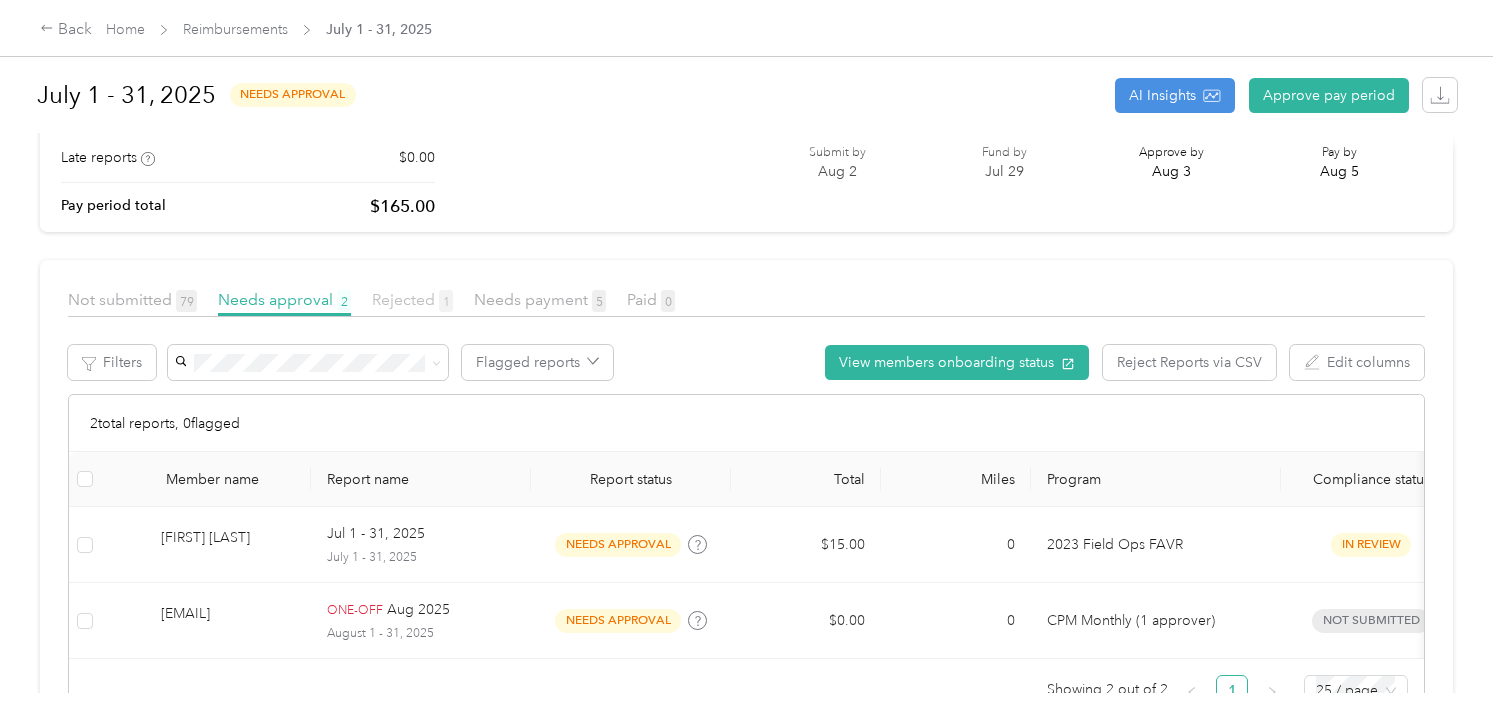 click on "Rejected   1" at bounding box center (412, 299) 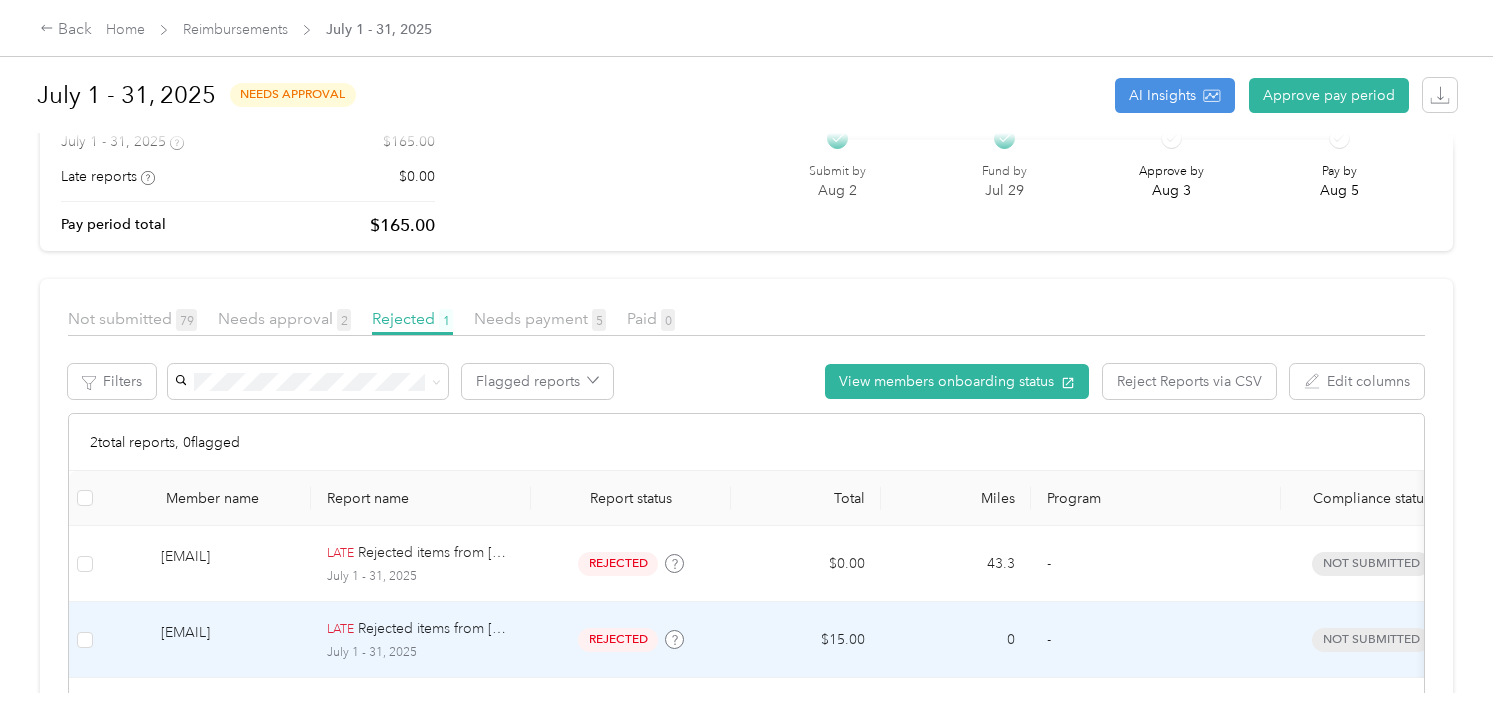 scroll, scrollTop: 188, scrollLeft: 0, axis: vertical 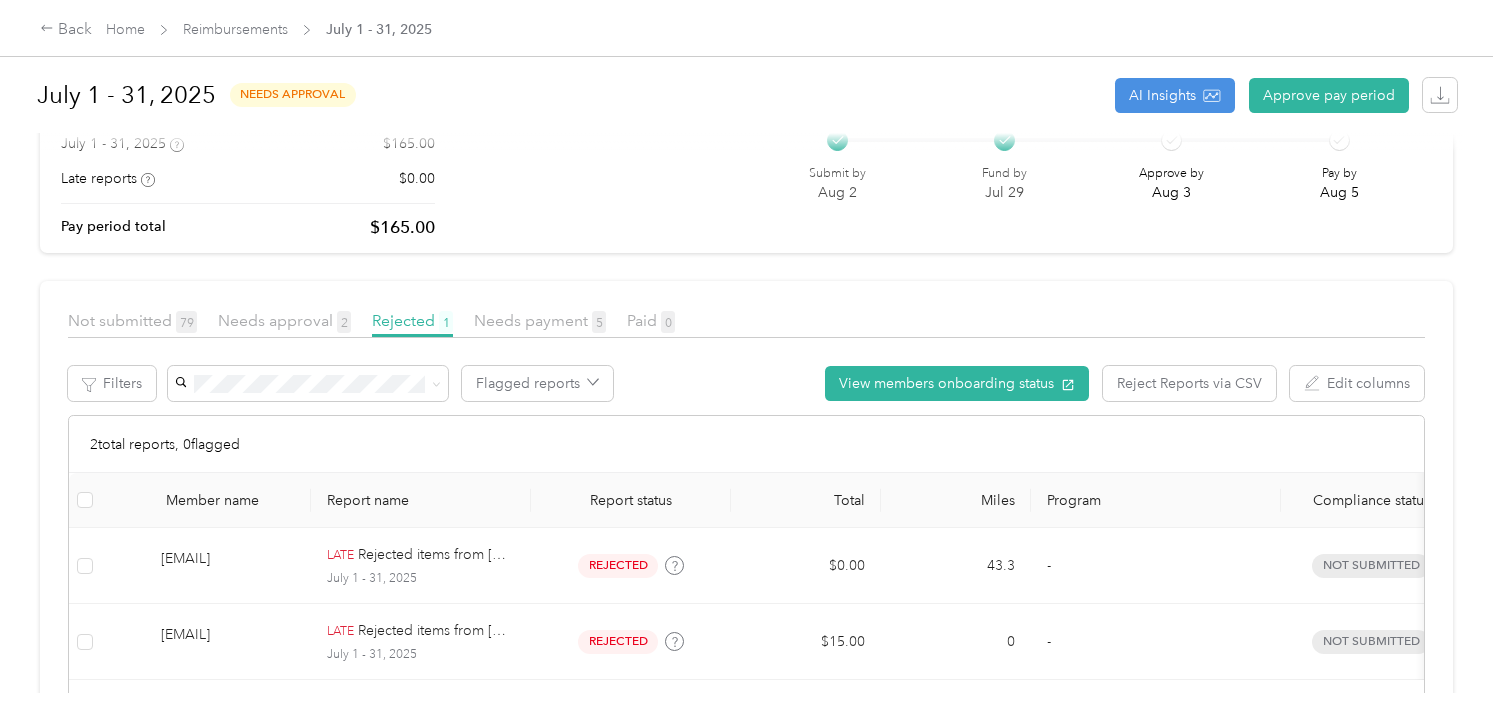 click on "Rejected   1" at bounding box center (412, 321) 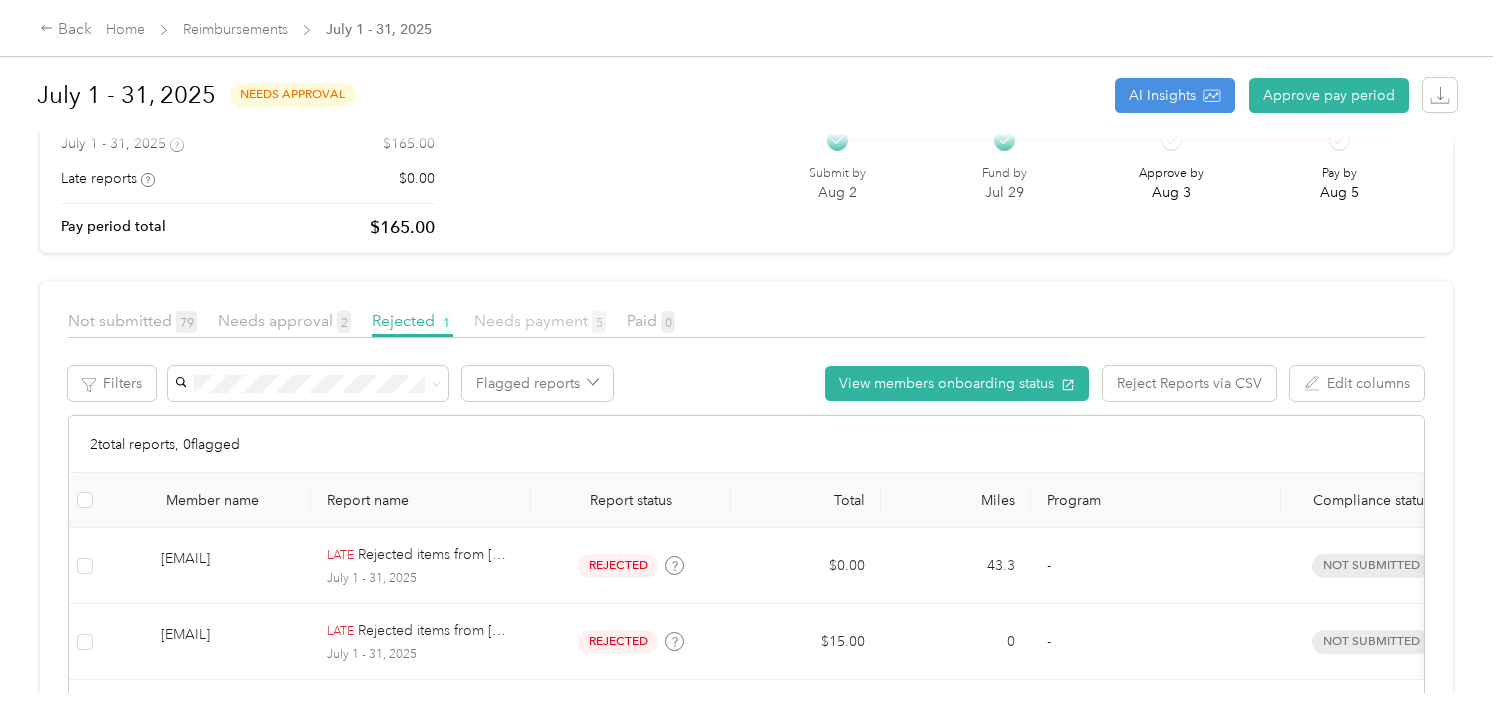 click on "Needs payment   5" at bounding box center (540, 320) 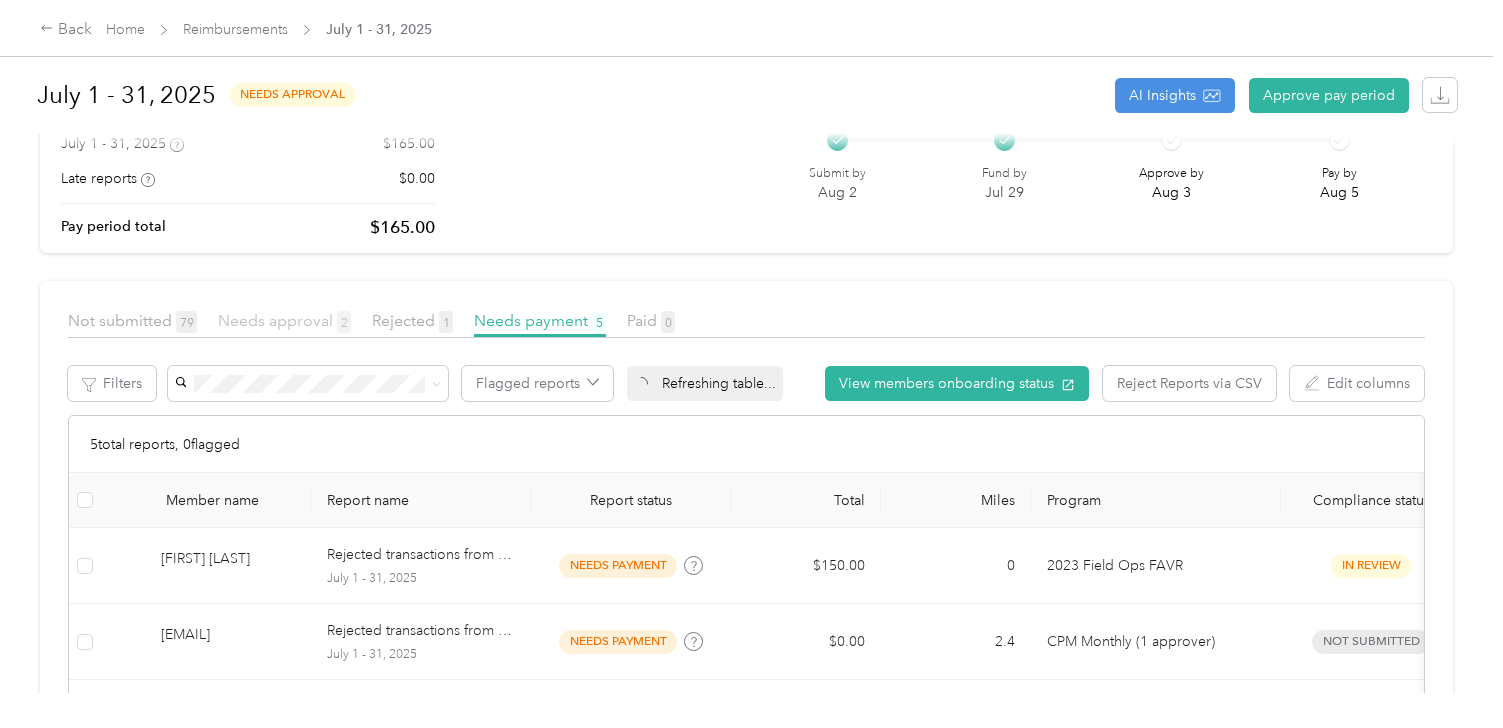 click on "Needs approval   2" at bounding box center [284, 320] 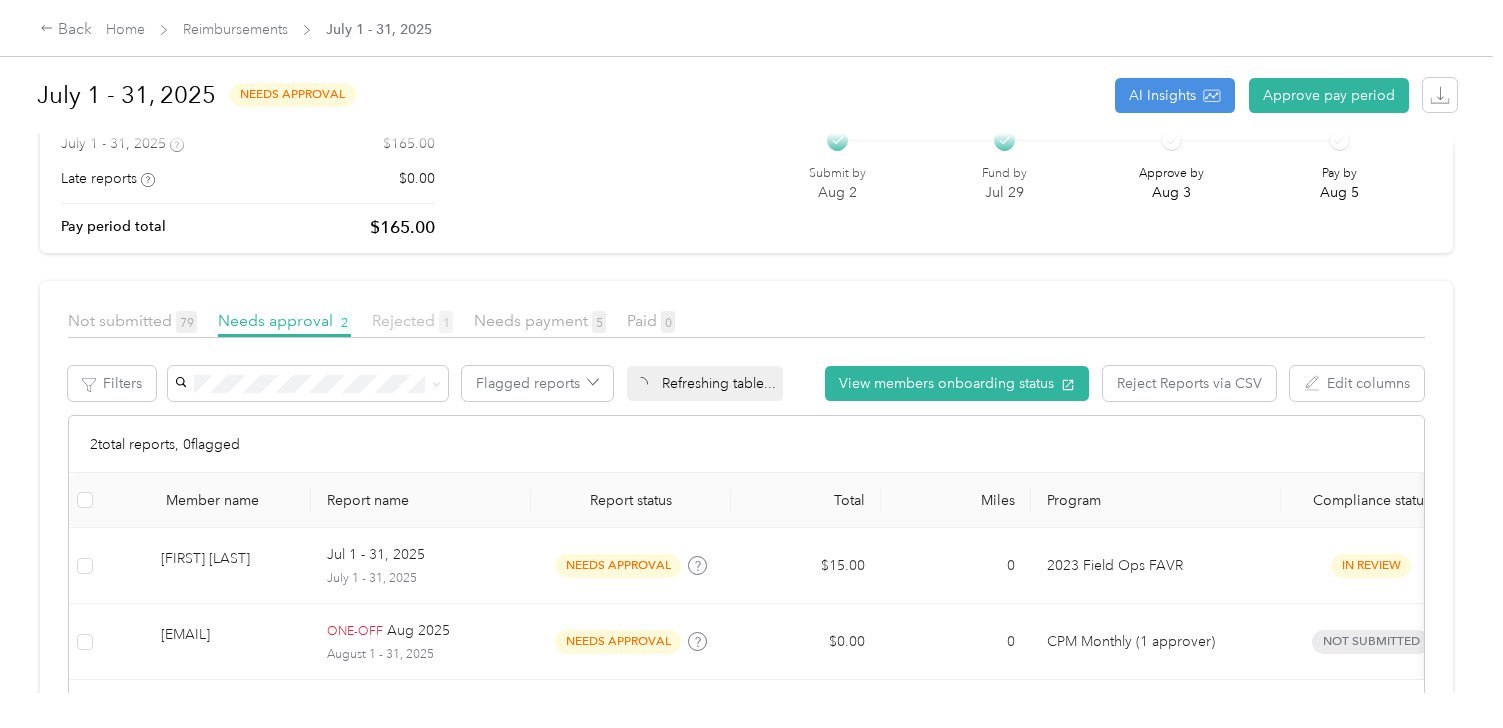 click on "Rejected   1" at bounding box center [412, 320] 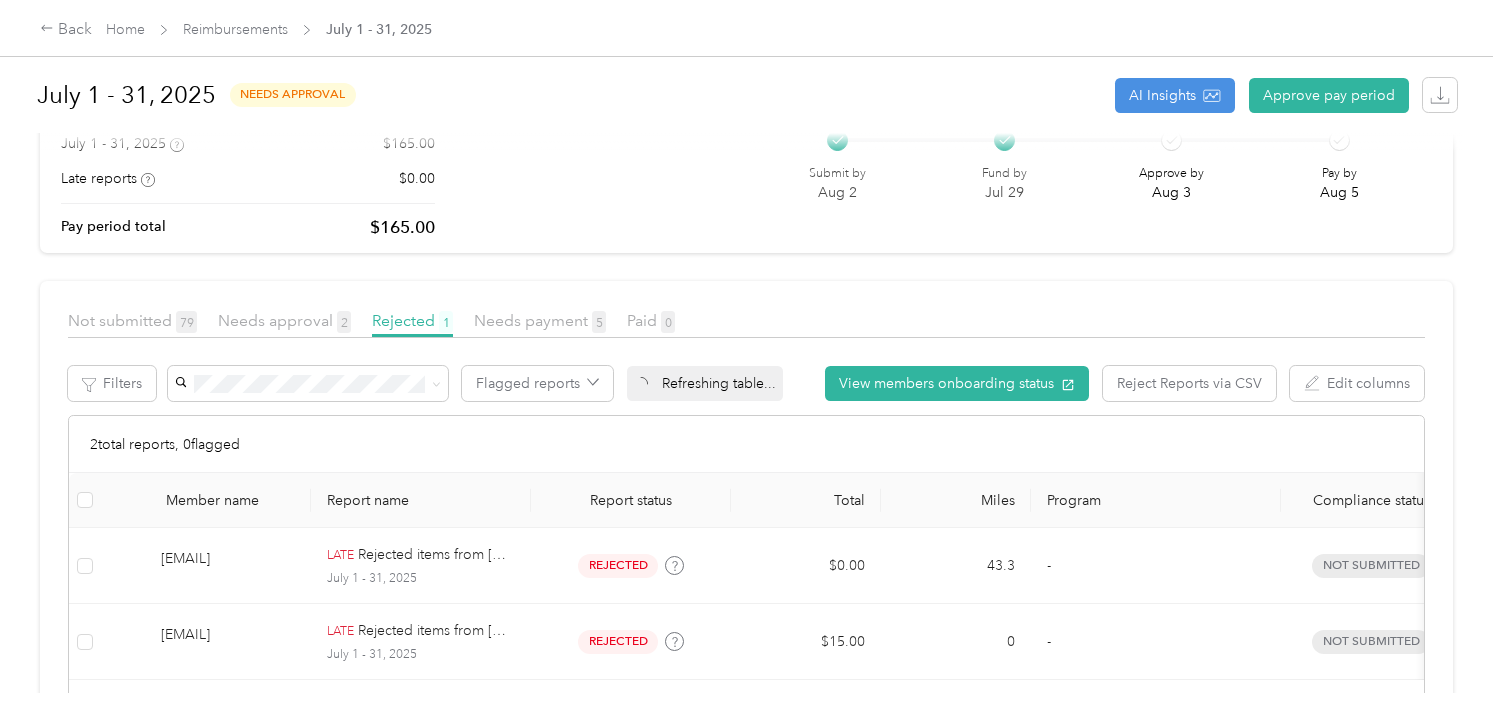click on "[DATE_RANGE] needs approval AI Insights Approve pay period EARLY ACCESS! Speed up report review with Outliers Enjoy this extended beta to set flags that will automatically highlight problem reports.   Create flag Learn more $165.00 [DATE_RANGE]   $165.00 Late reports   $0.00 Pay period total $165.00 Pay schedule Submit by [MONTH] FUND by [MONTH] APPROVE by [MONTH] PAY by [MONTH] Not submitted   79 Needs approval   2 Rejected   1 Needs payment   5 Paid   0 Filters Flagged reports   Refreshing table... View members onboarding status Reject Reports via CSV Edit columns 2  total reports,   0  flagged Member name Report name Report status Total Miles Program Compliance status Trips >350mi                   [EMAIL] LATE Rejected items from [MONTH] [DATE_RANGE] rejected $0.00 43.3 - Not submitted [EMAIL] LATE Rejected items from [MONTH] [DATE_RANGE] rejected $15.00 0 - Not submitted Showing 2 out of 2 1 25 / page" at bounding box center (746, 327) 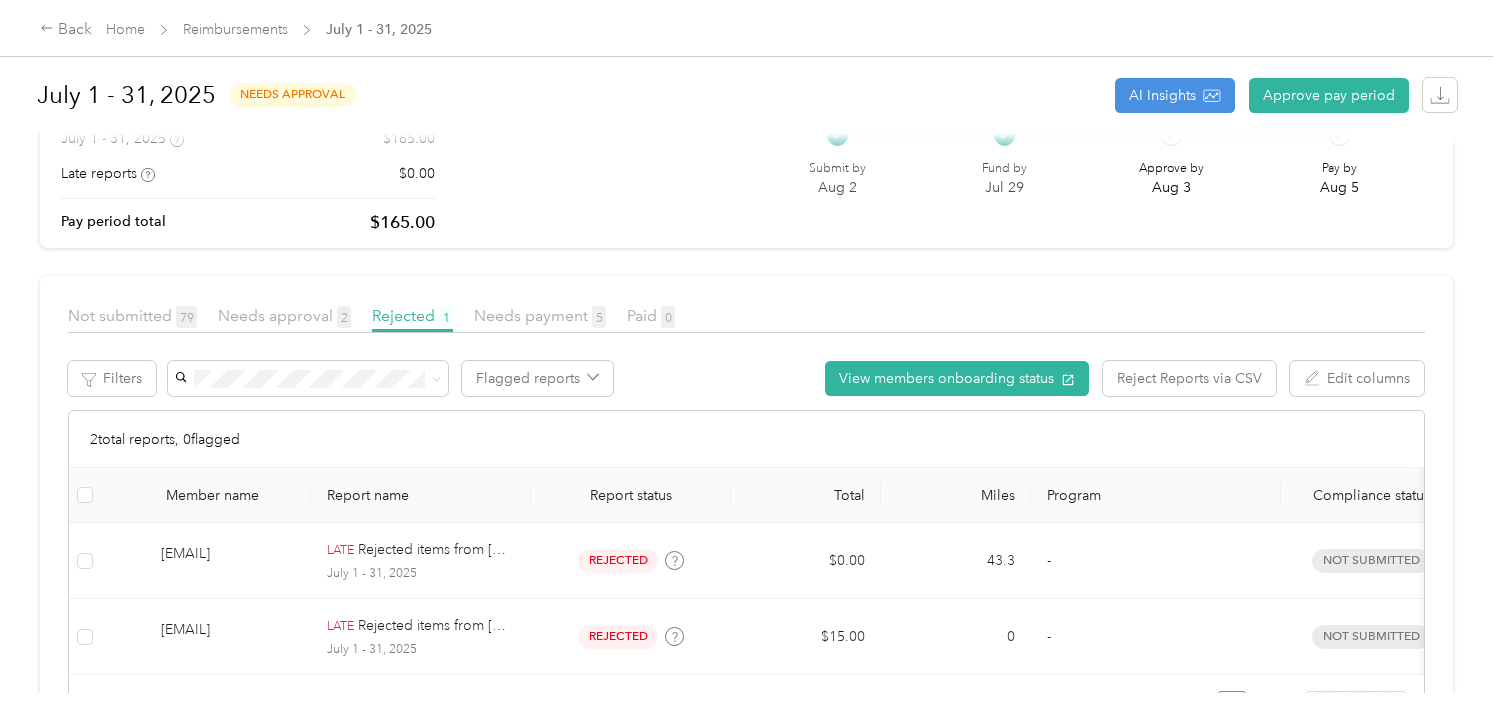 scroll, scrollTop: 173, scrollLeft: 0, axis: vertical 